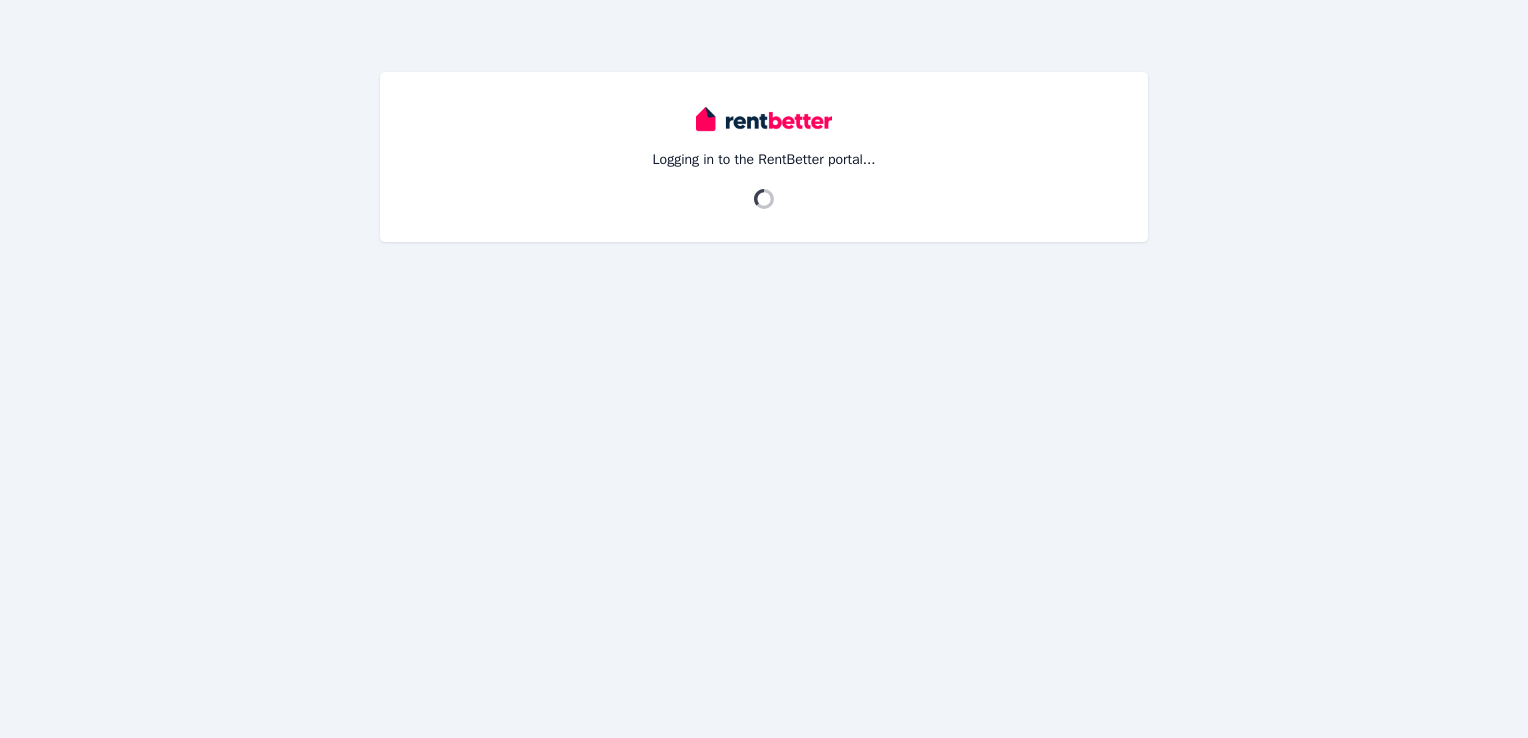 scroll, scrollTop: 0, scrollLeft: 0, axis: both 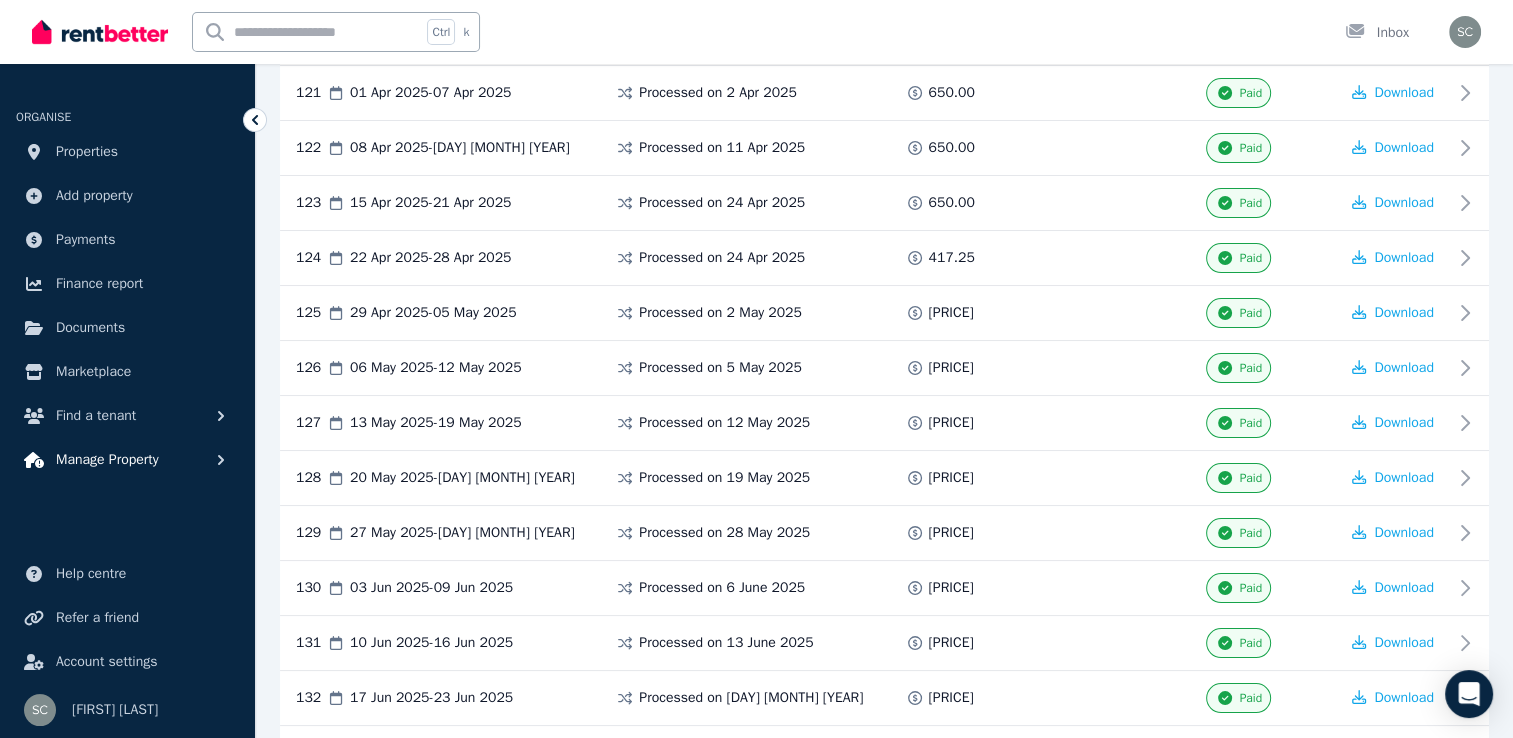click on "Manage Property" at bounding box center [107, 460] 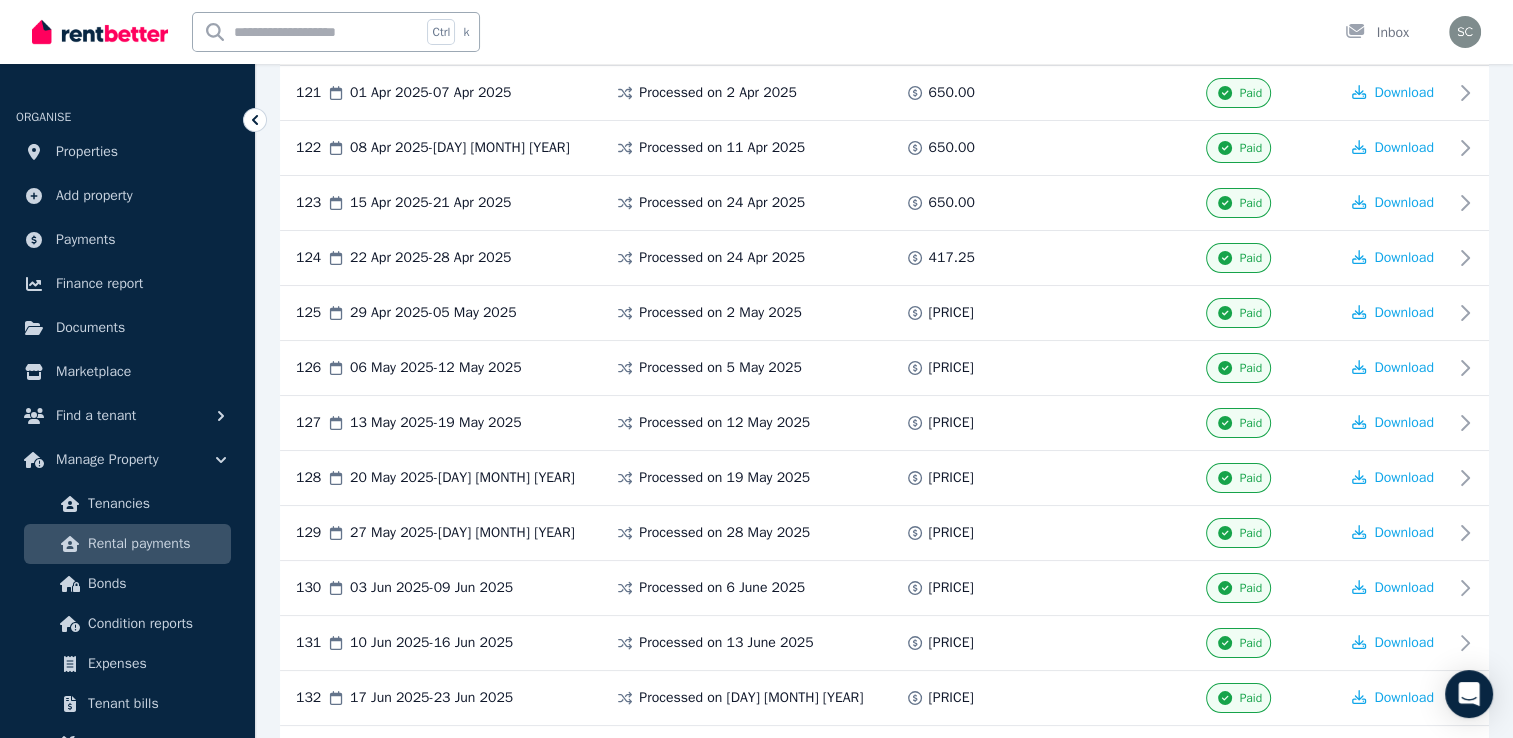 click on "Rental payments" at bounding box center (155, 544) 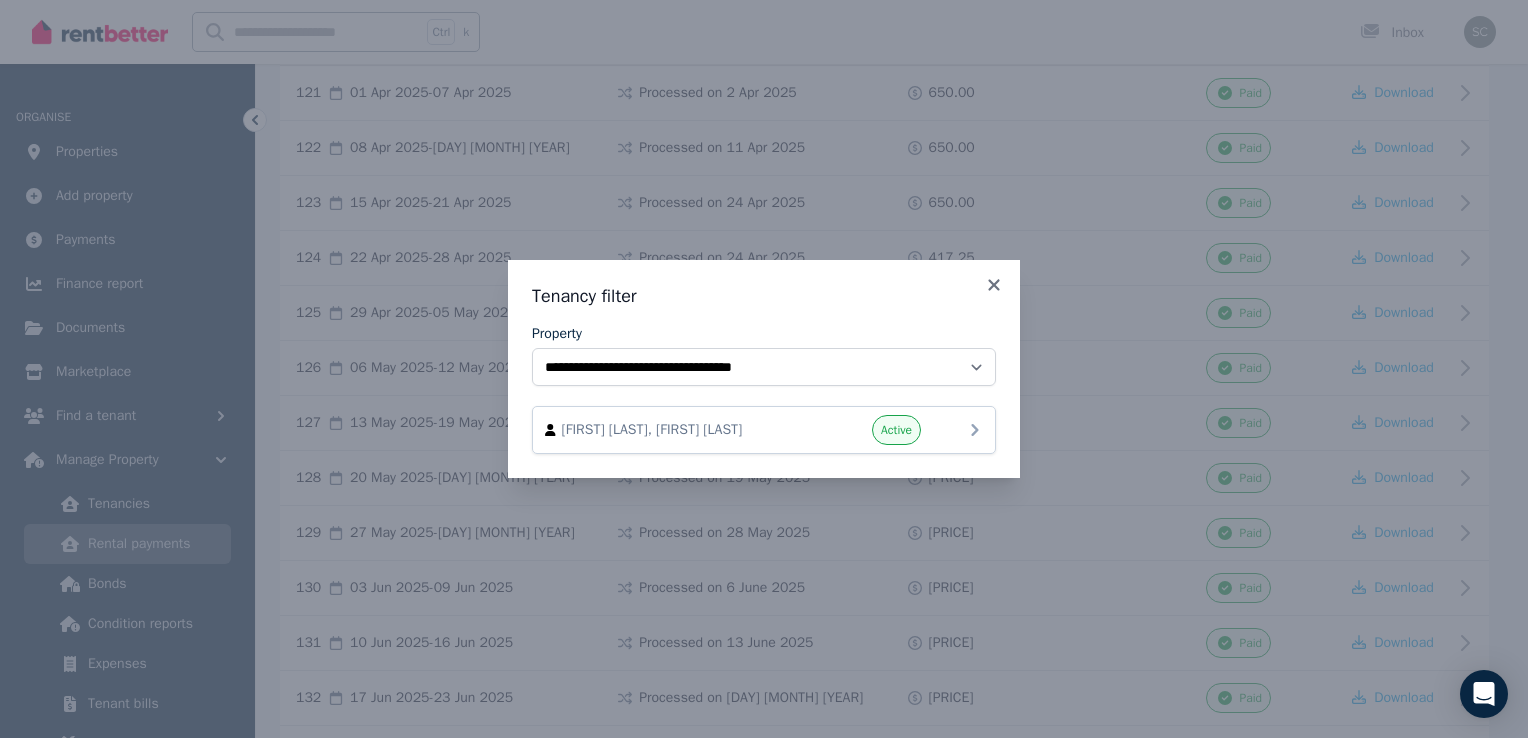 click 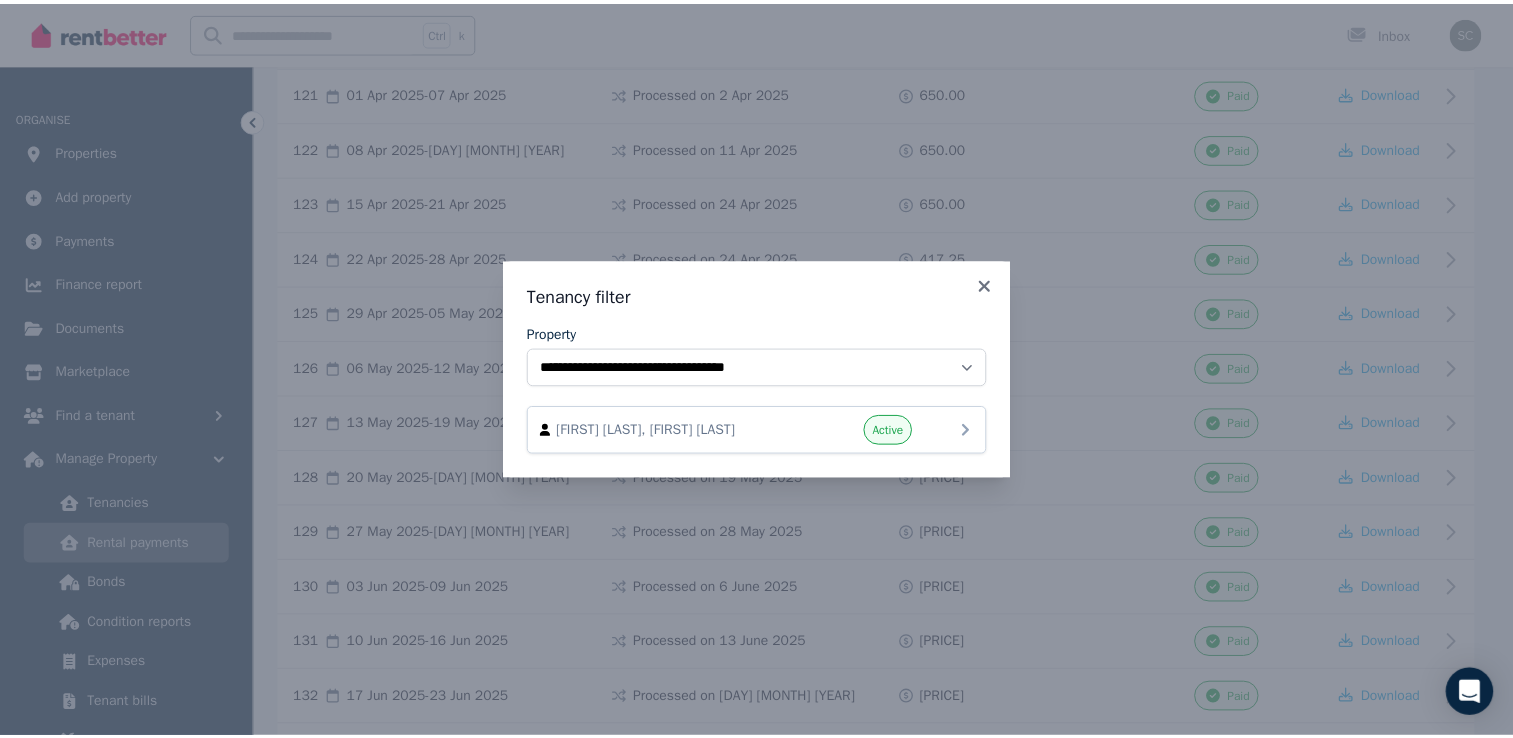scroll, scrollTop: 0, scrollLeft: 0, axis: both 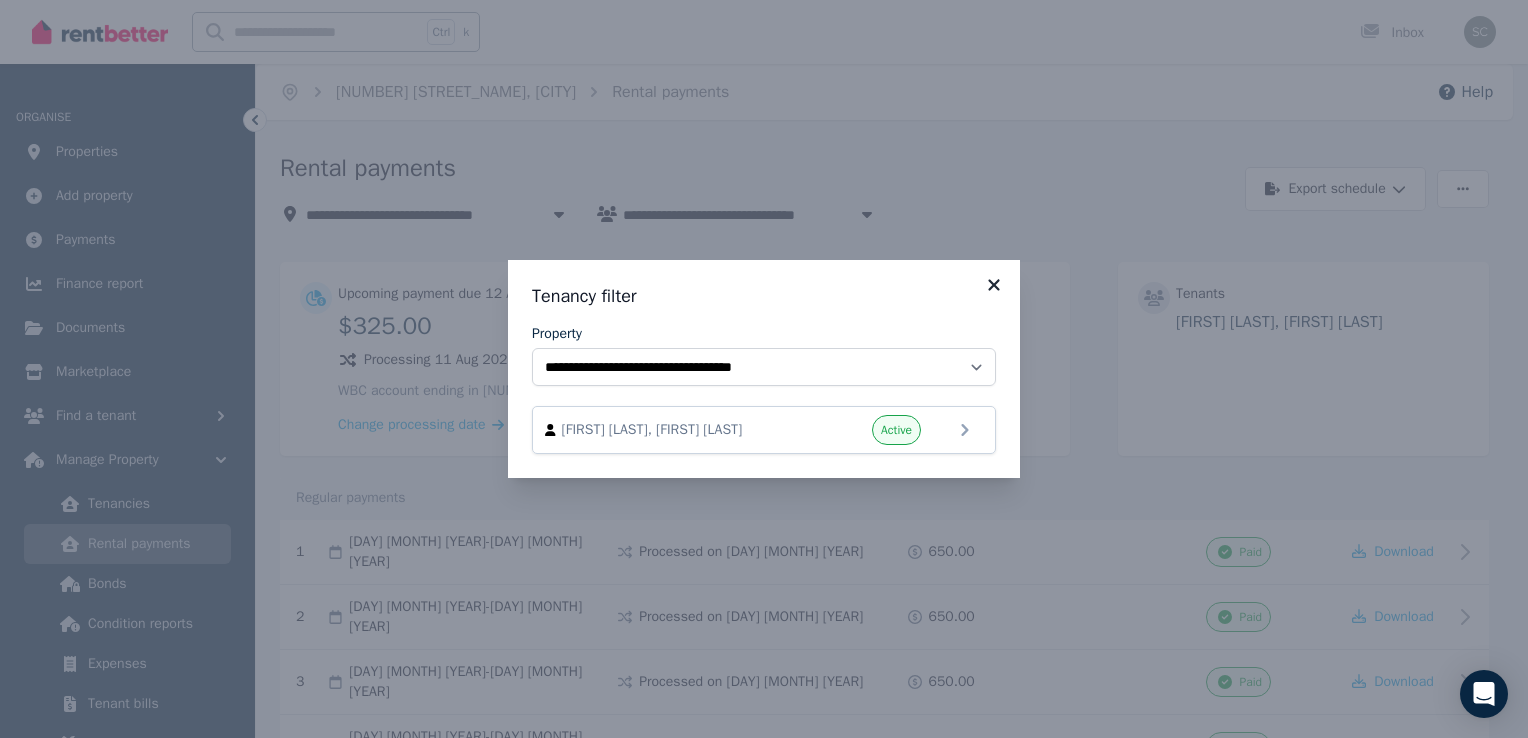 click 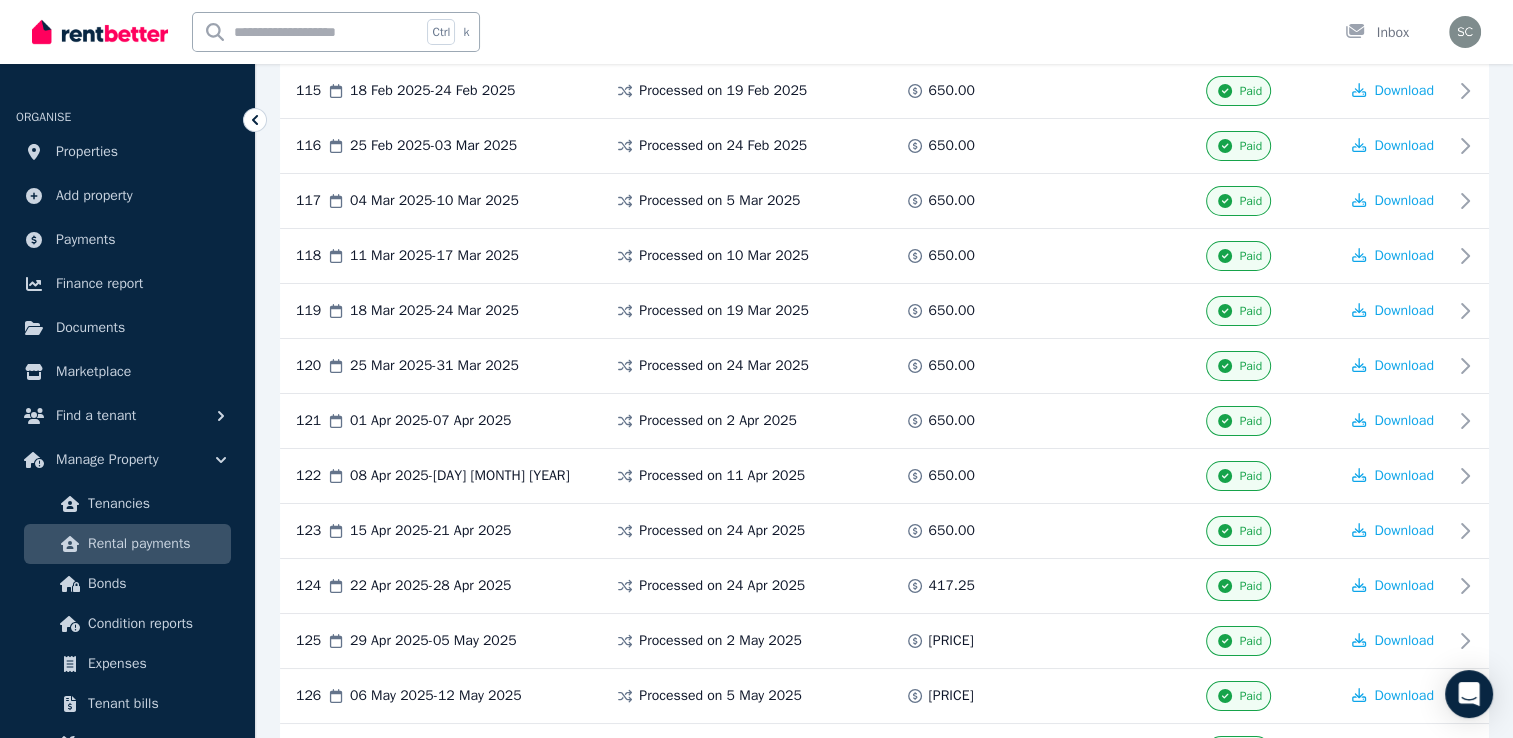 scroll, scrollTop: 7279, scrollLeft: 0, axis: vertical 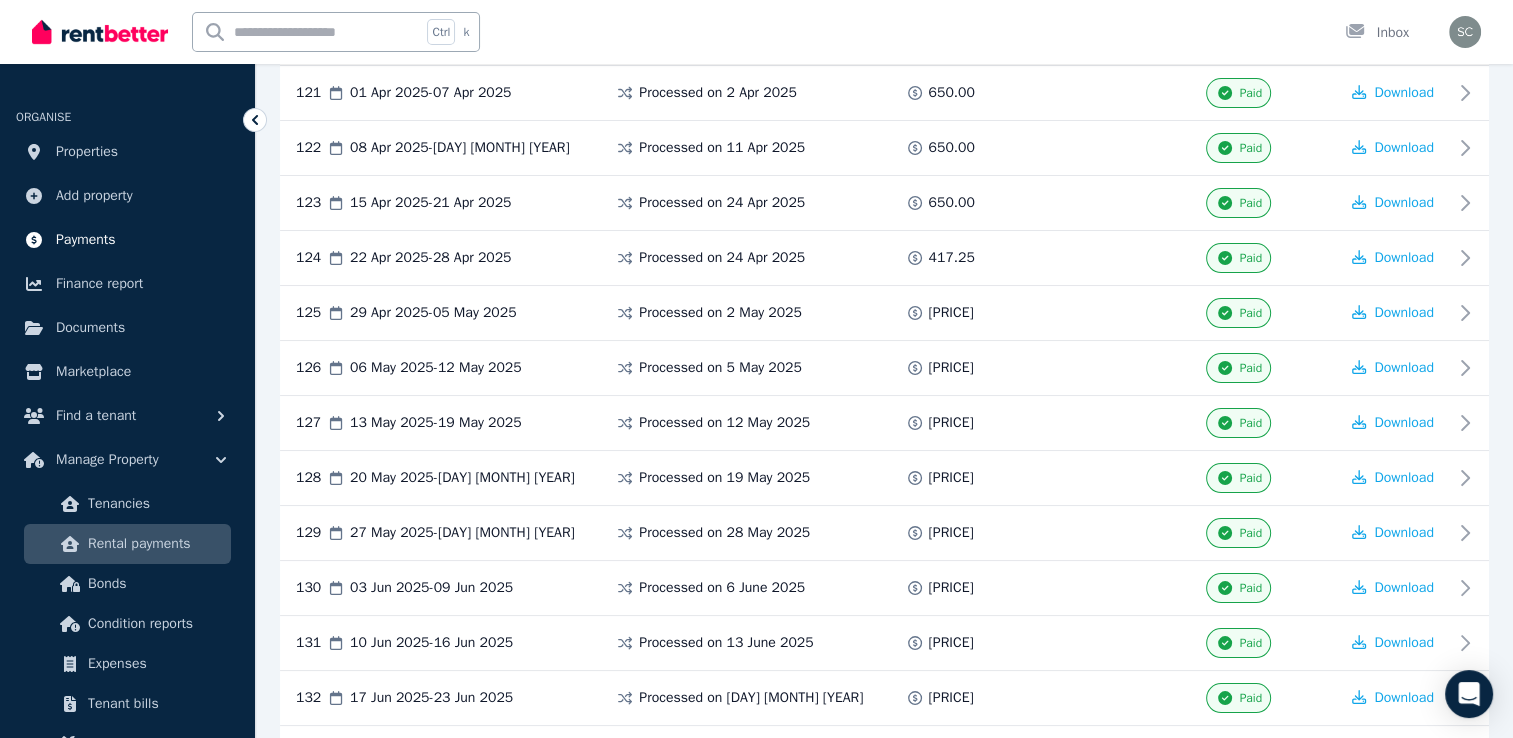 click on "Payments" at bounding box center [86, 240] 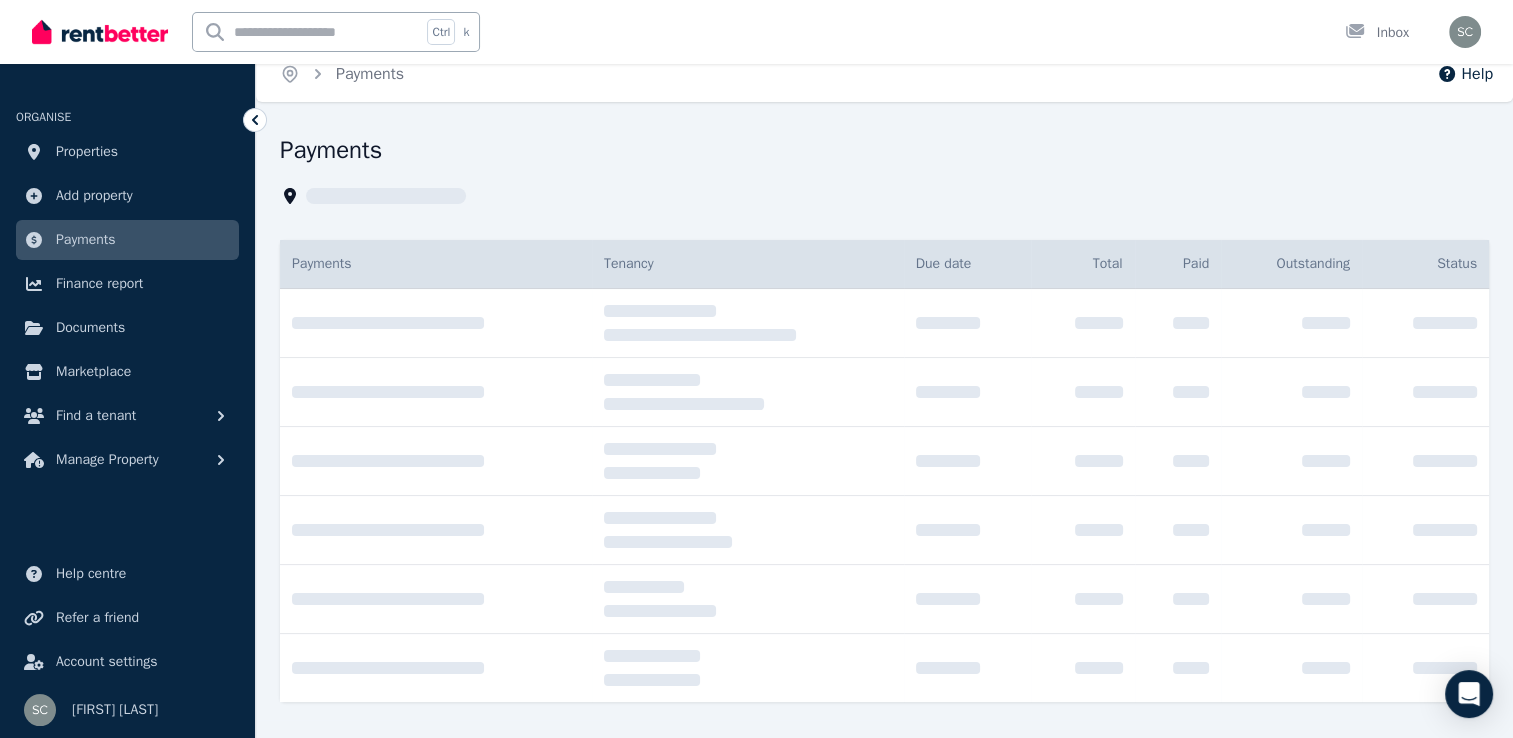 scroll, scrollTop: 0, scrollLeft: 0, axis: both 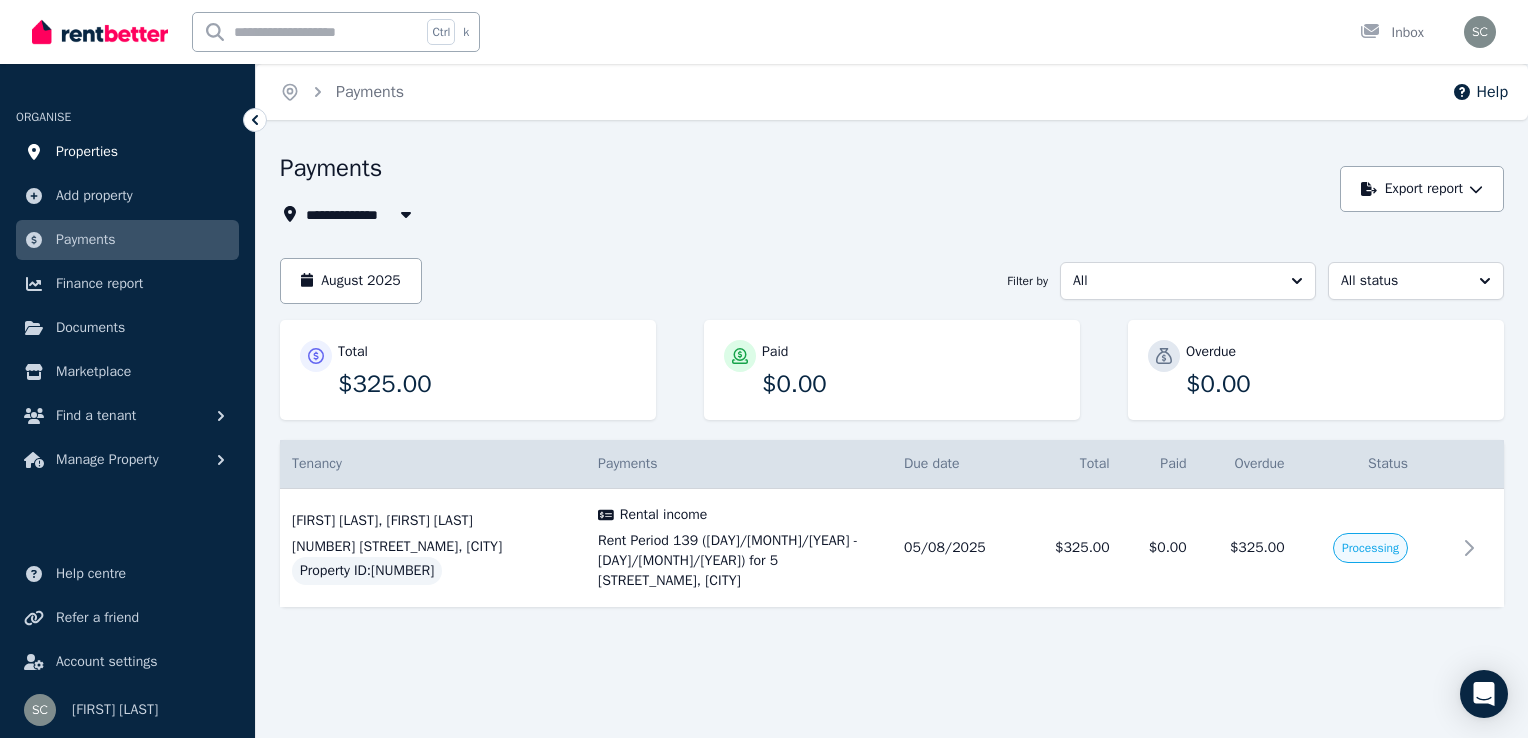 click on "Properties" at bounding box center (127, 152) 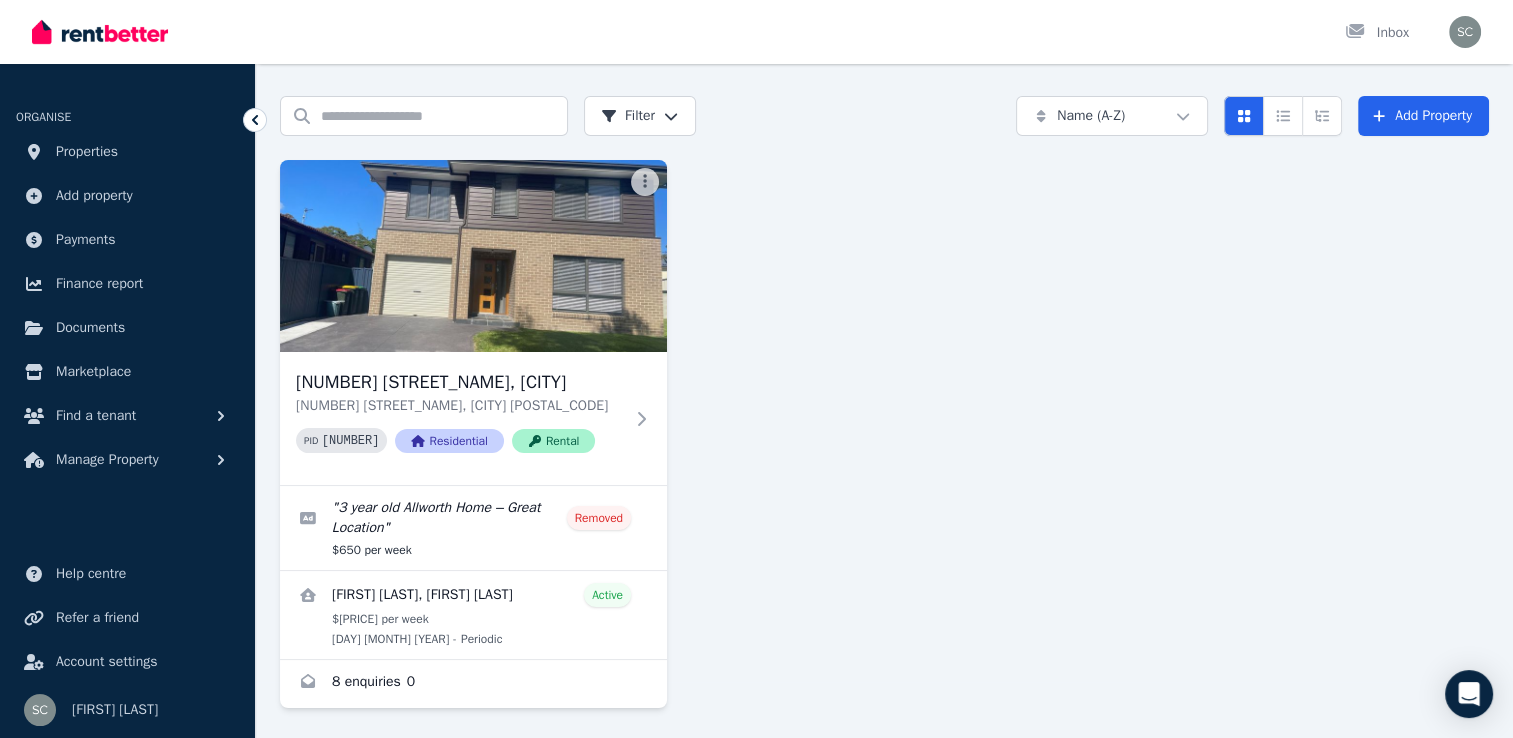 scroll, scrollTop: 60, scrollLeft: 0, axis: vertical 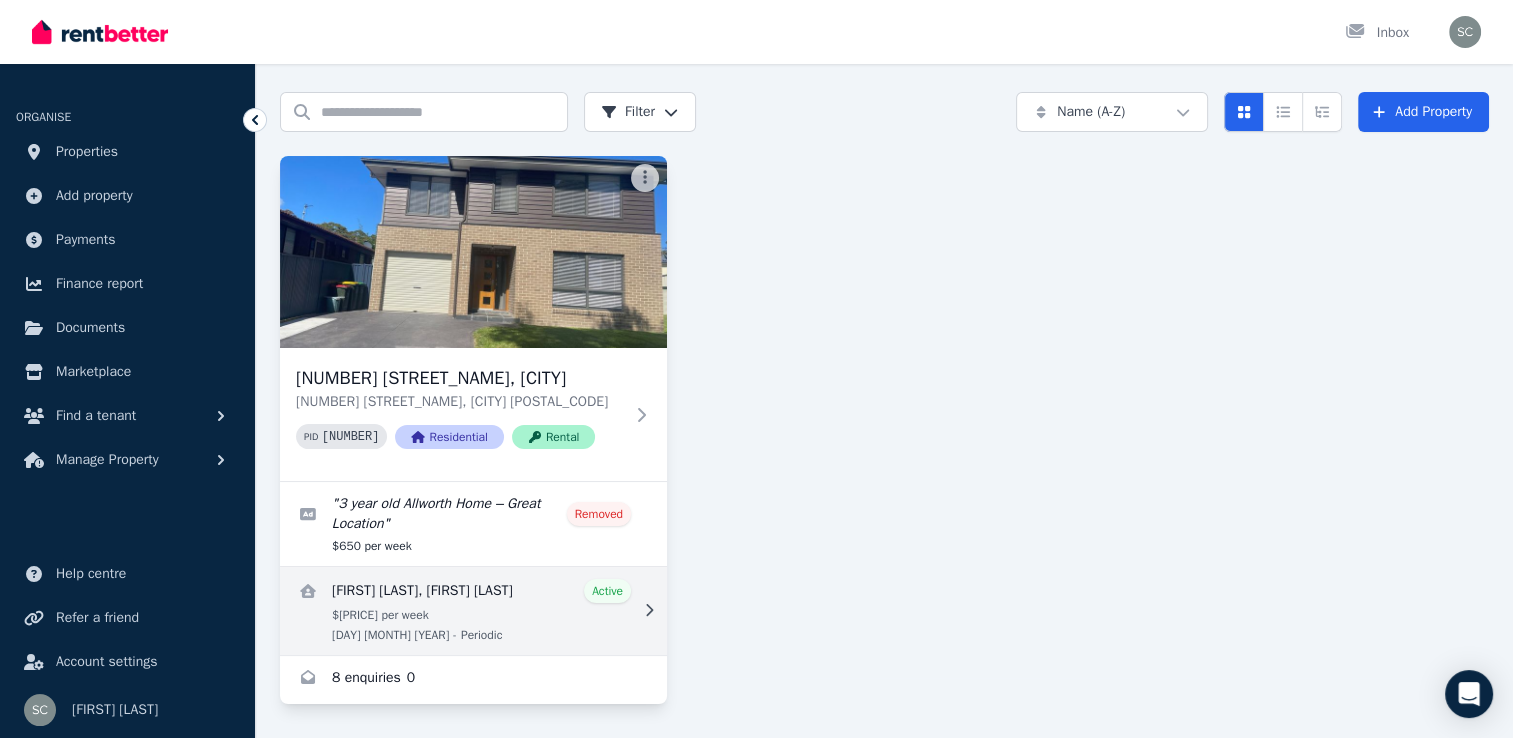 click 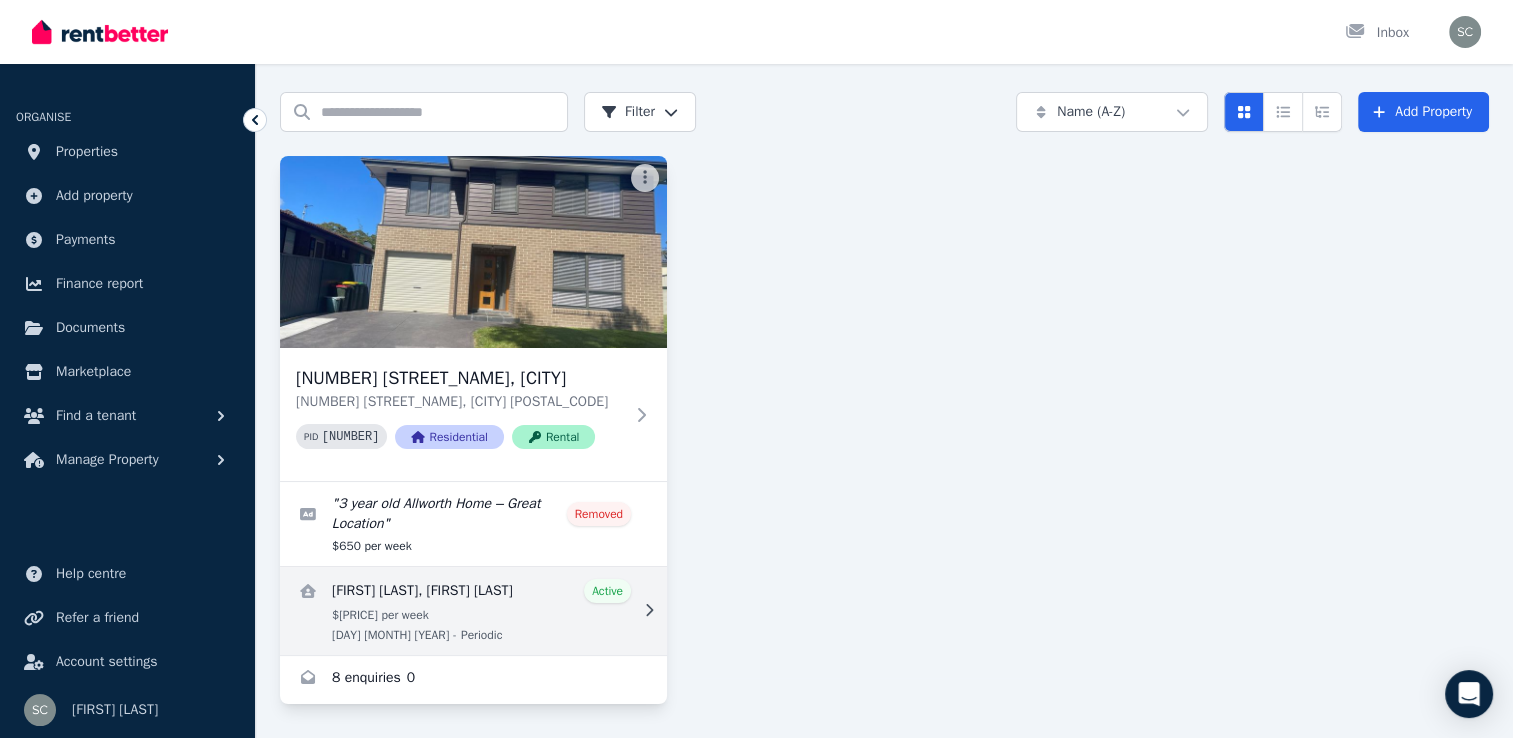 click at bounding box center (473, 611) 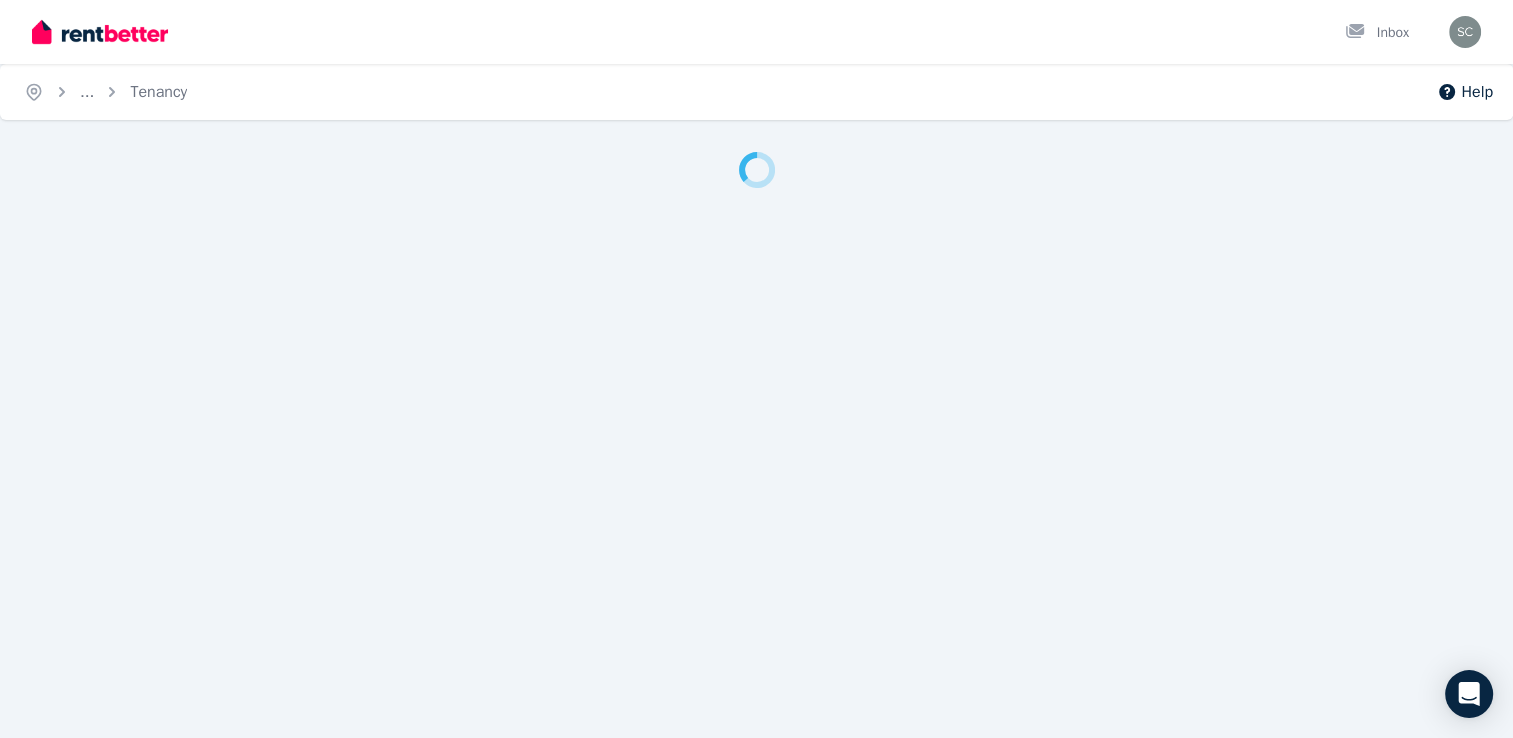 scroll, scrollTop: 0, scrollLeft: 0, axis: both 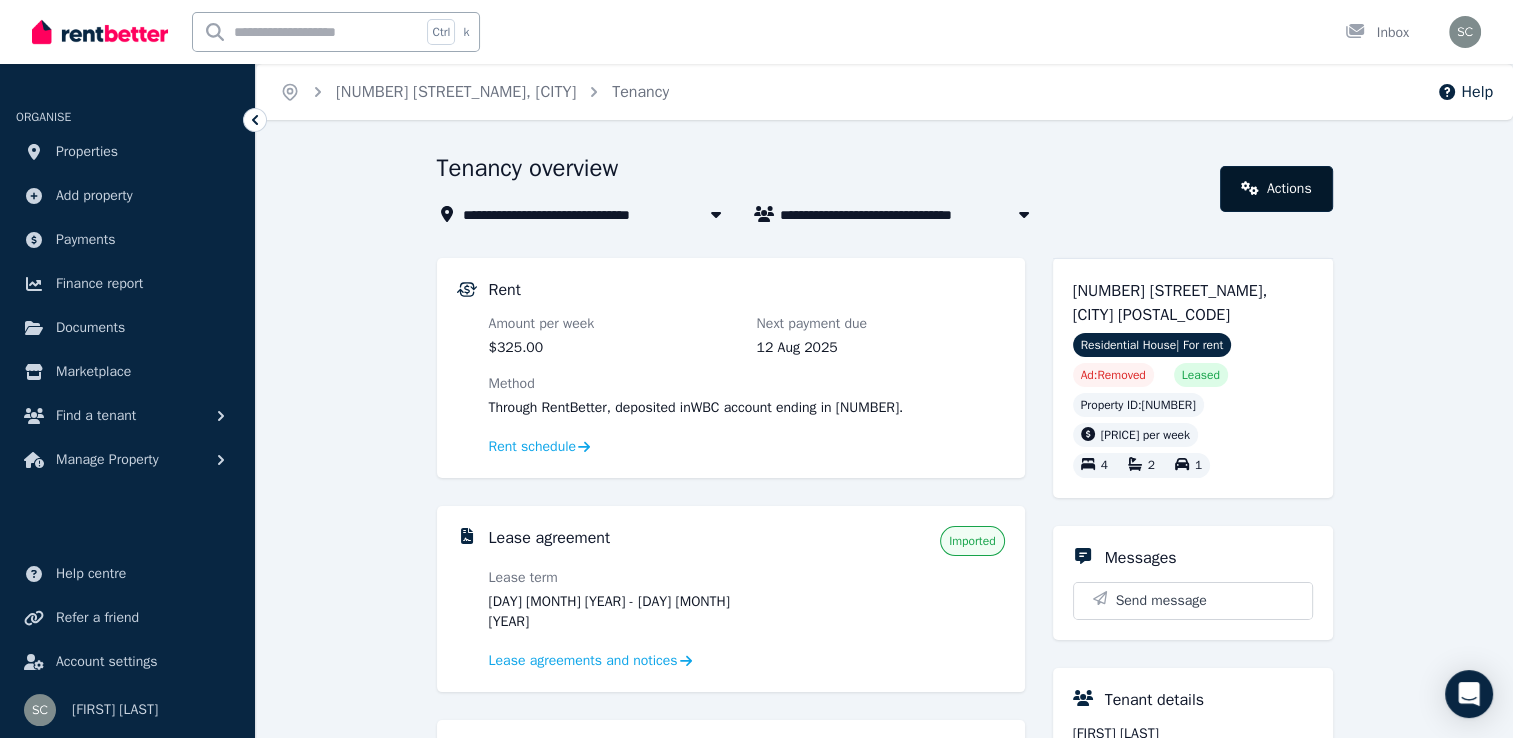 click on "Actions" at bounding box center (1276, 189) 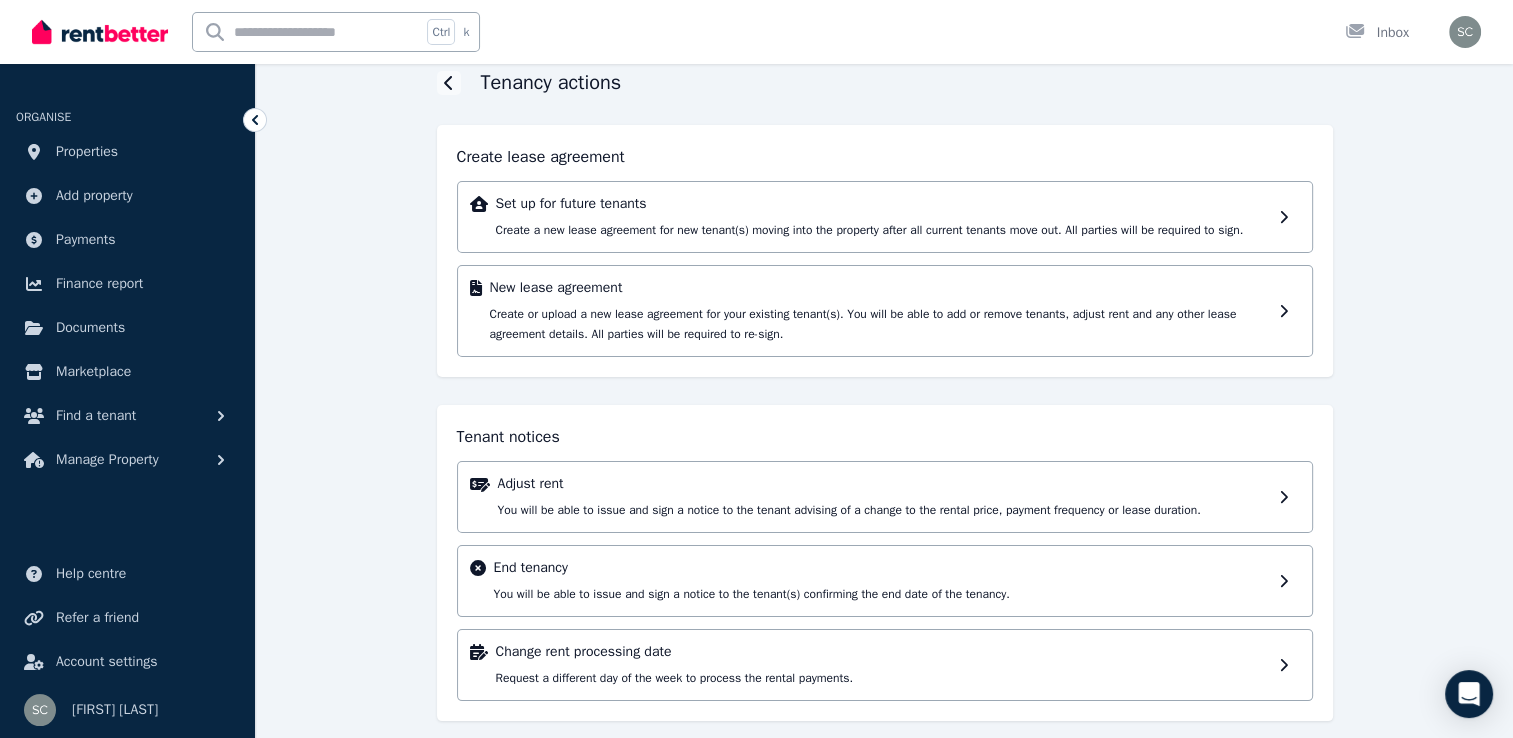 scroll, scrollTop: 100, scrollLeft: 0, axis: vertical 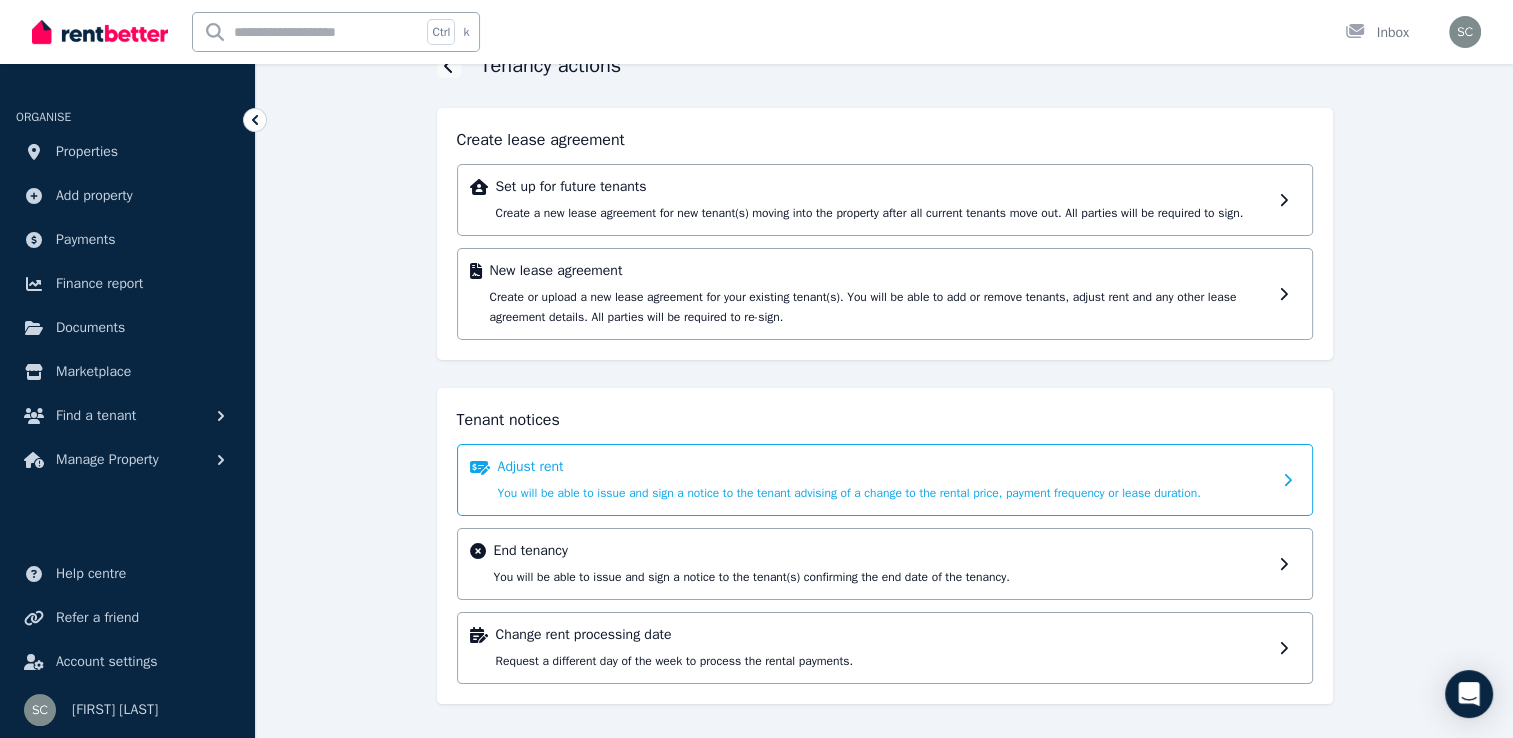 click at bounding box center (1289, 480) 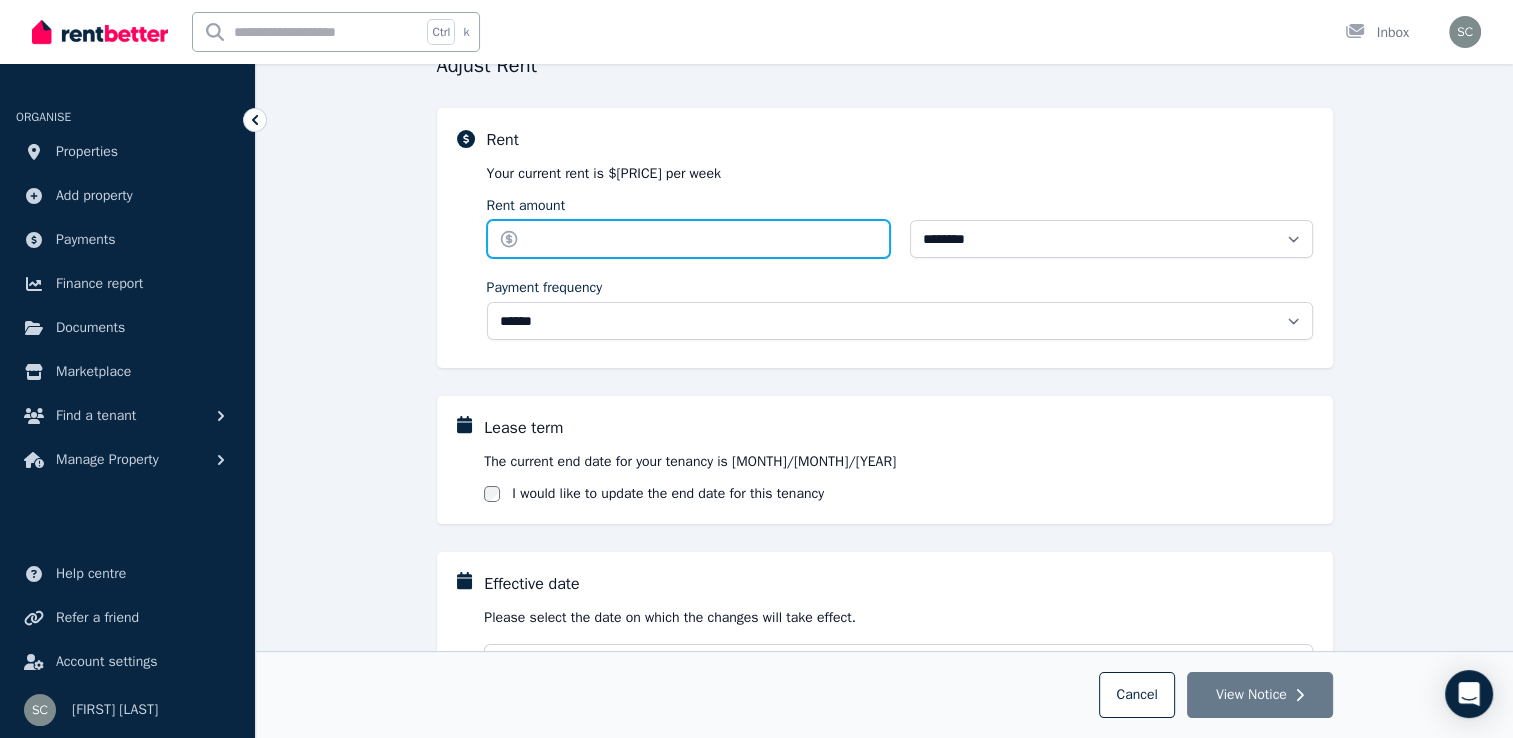click on "Rent amount" at bounding box center [688, 239] 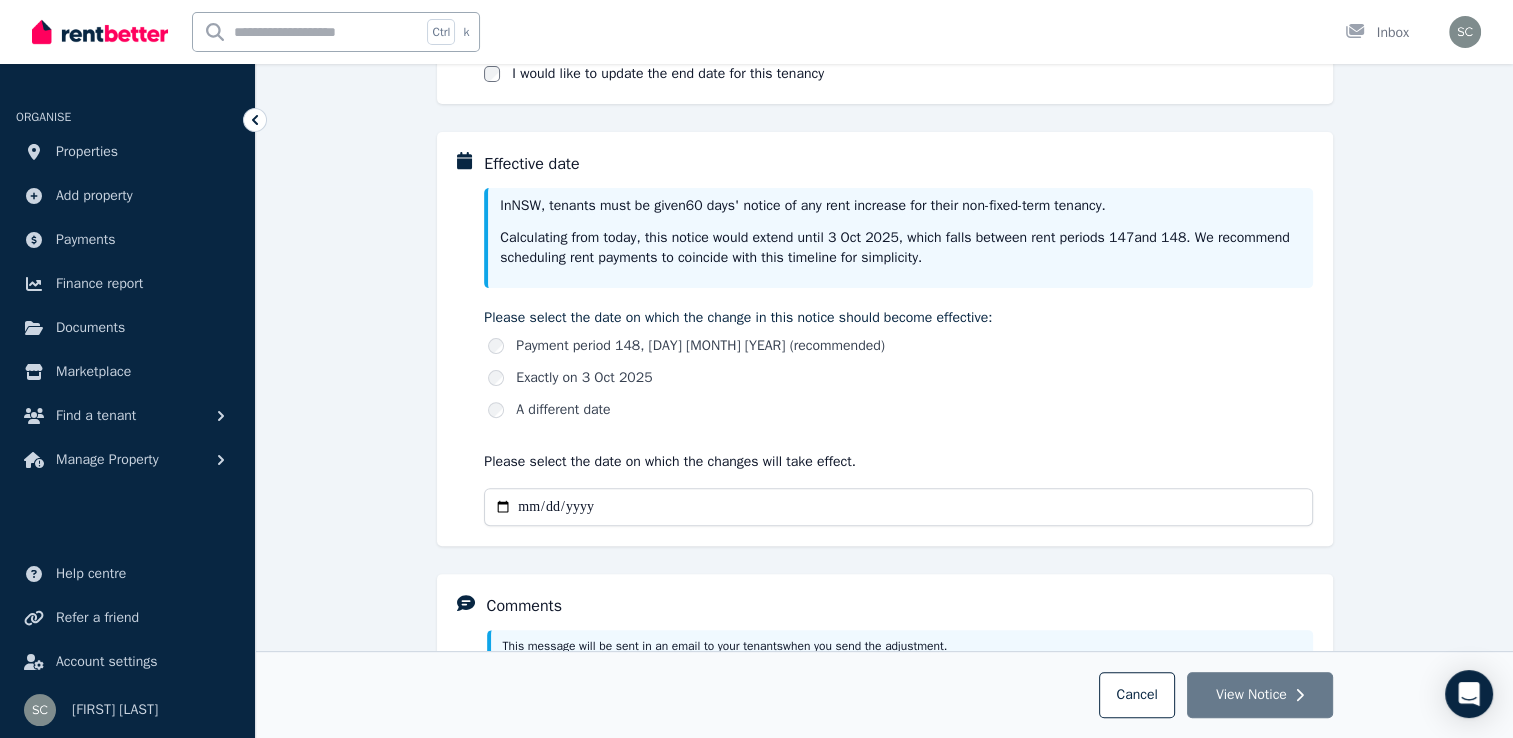 scroll, scrollTop: 560, scrollLeft: 0, axis: vertical 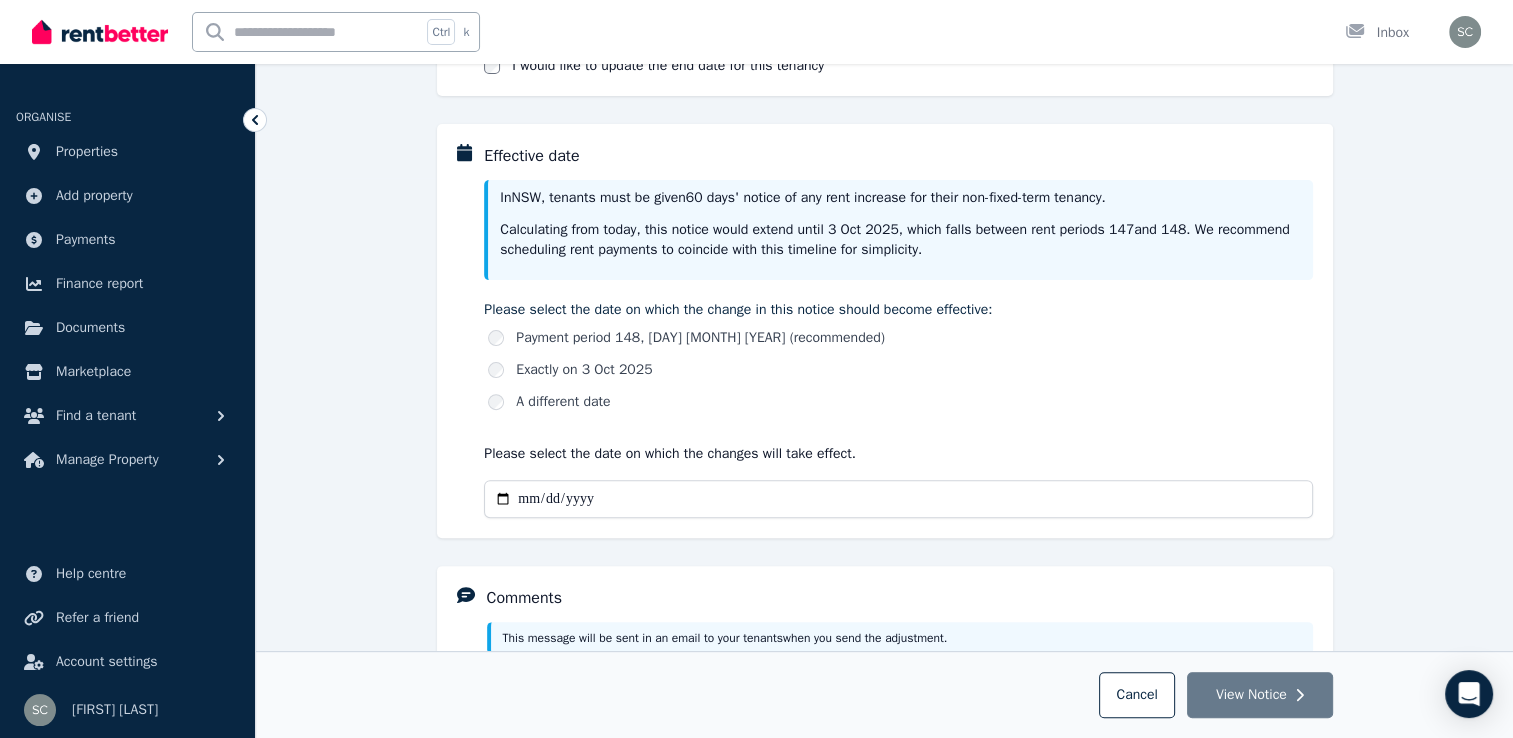 type on "***" 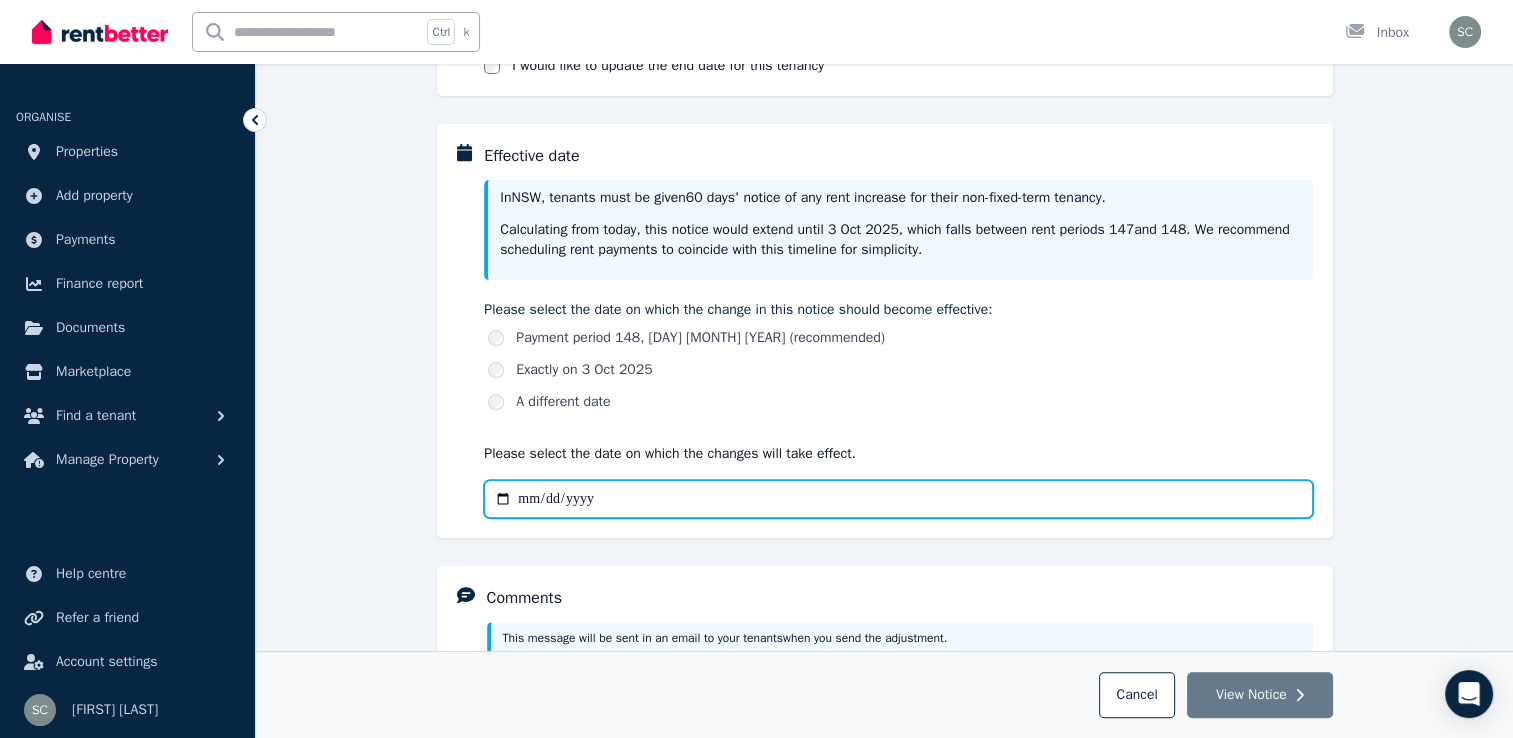 click on "Effective date" at bounding box center [898, 499] 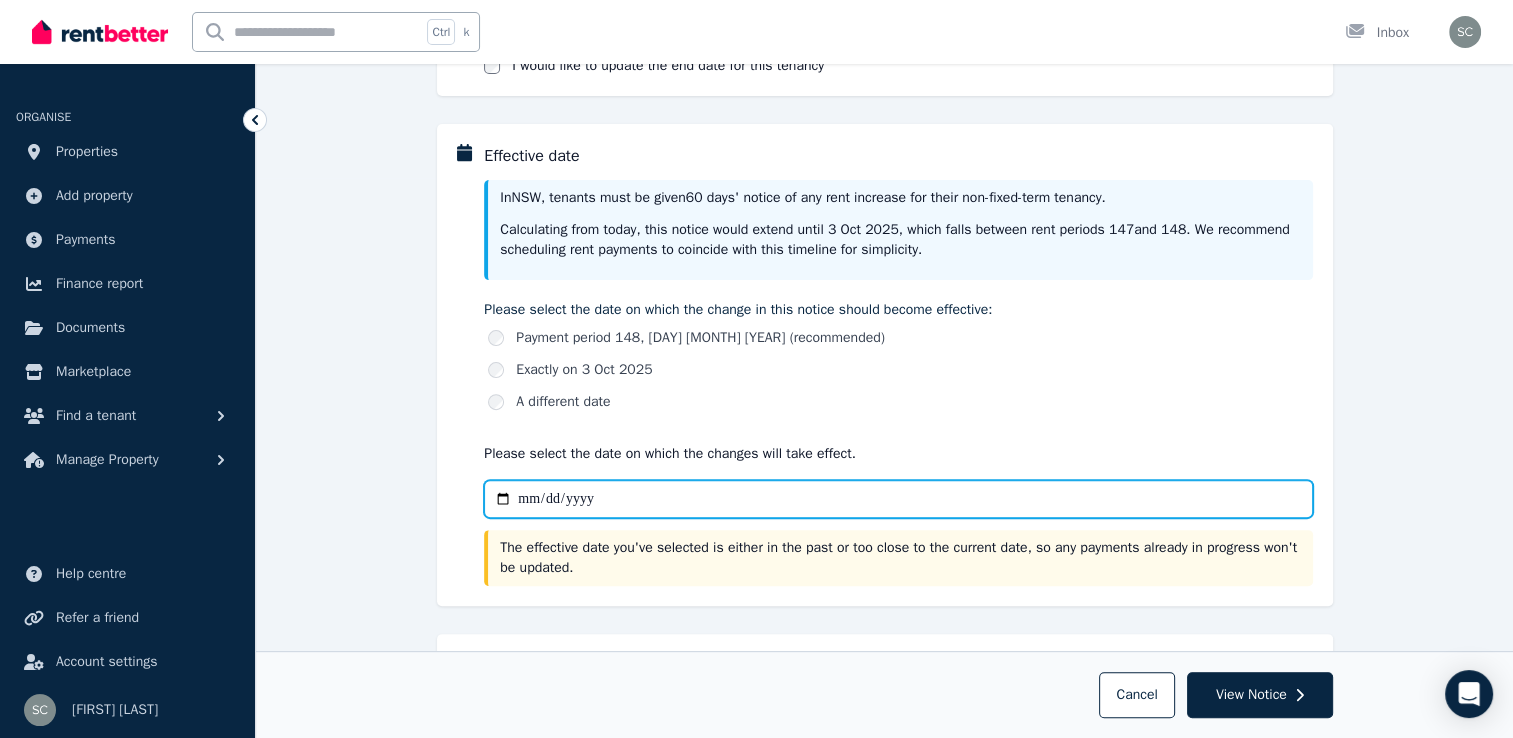 type on "**********" 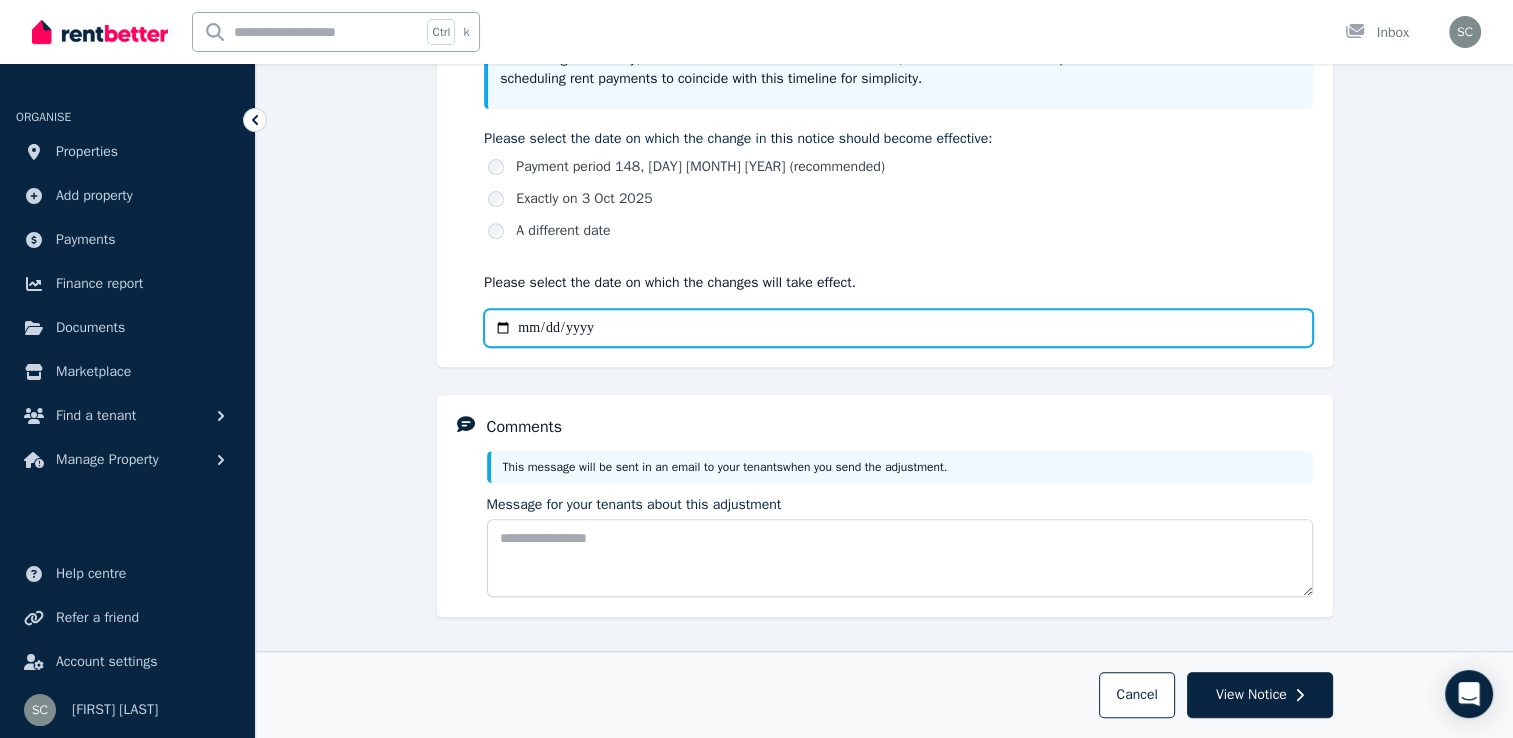 scroll, scrollTop: 736, scrollLeft: 0, axis: vertical 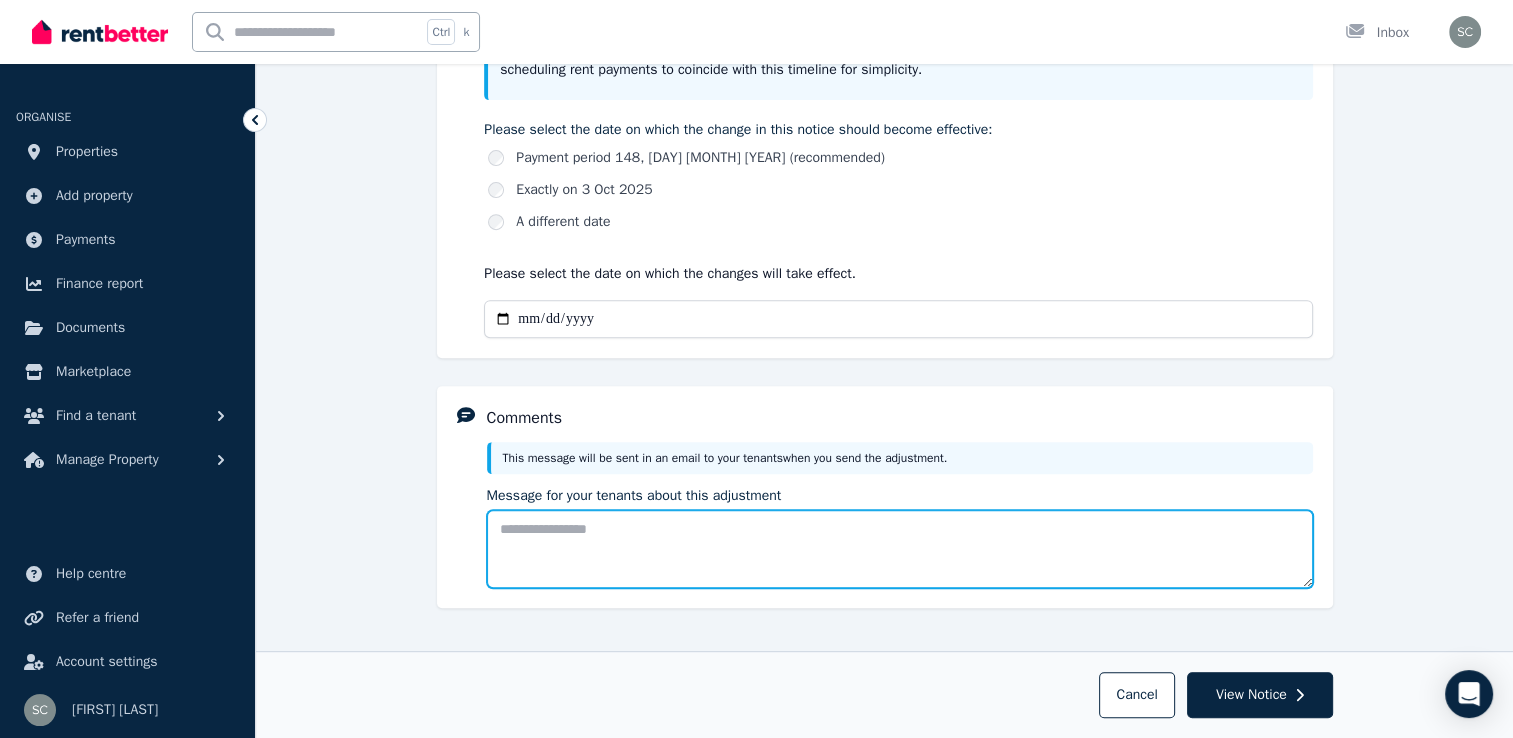 click on "Message for your tenants about this adjustment" at bounding box center (900, 549) 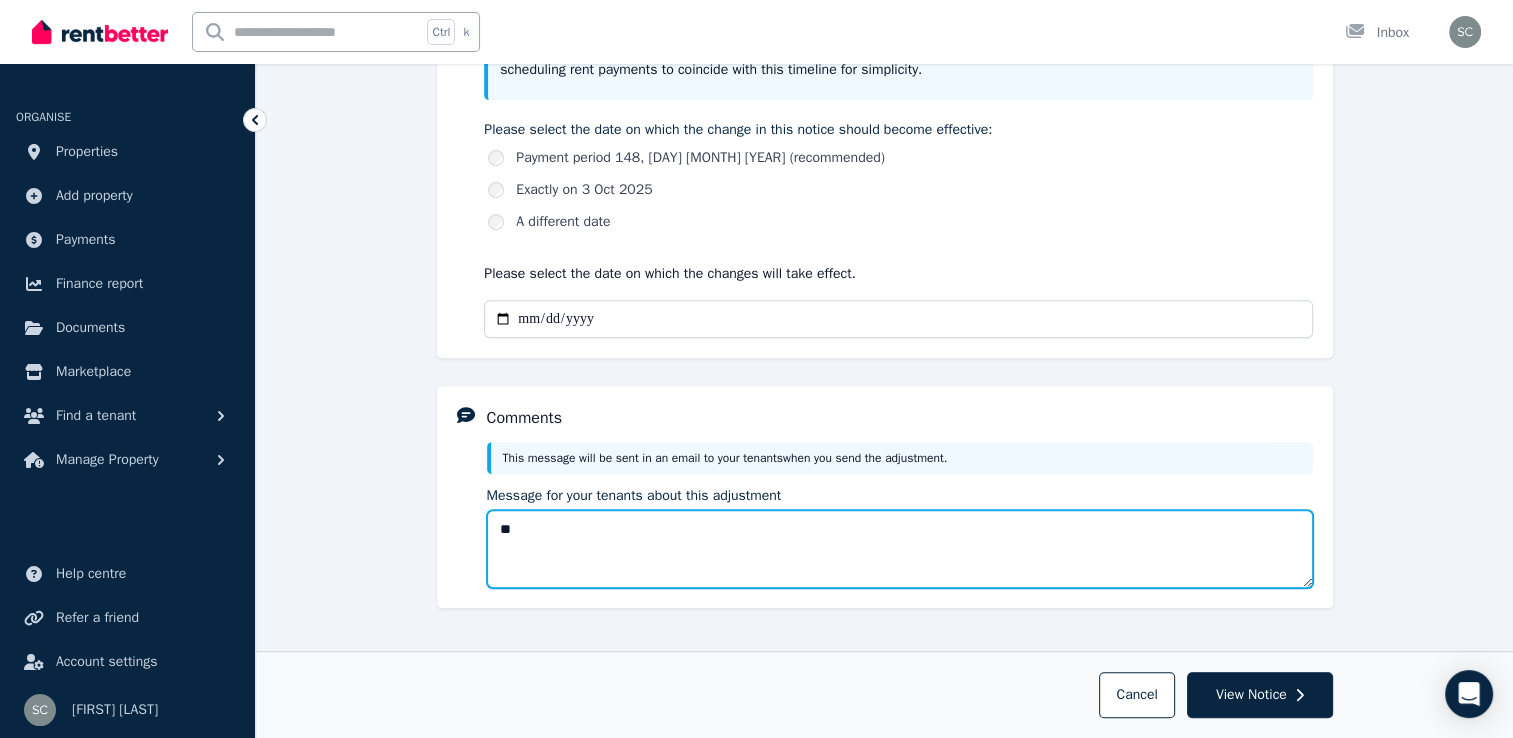 type on "*" 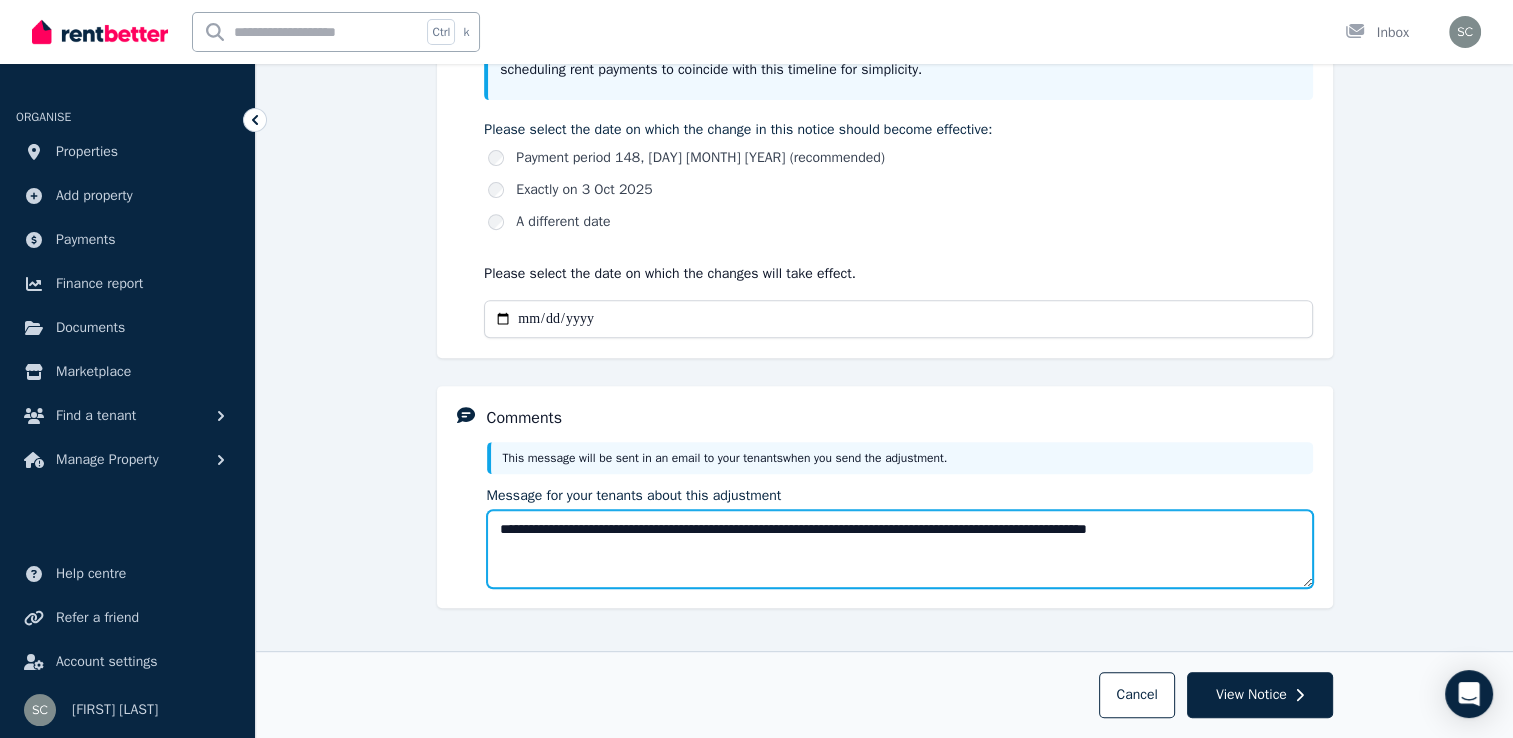 click on "**********" at bounding box center [900, 549] 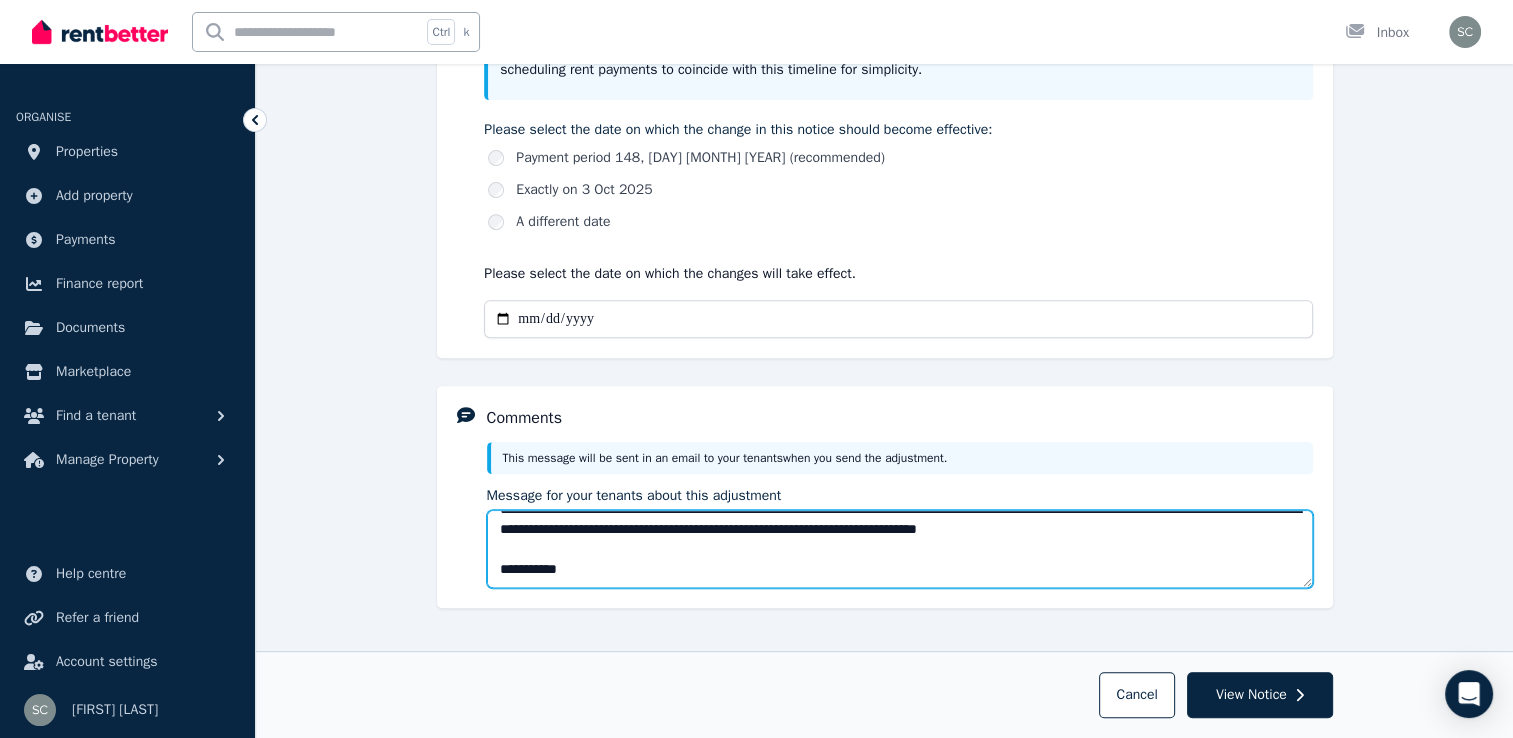 scroll, scrollTop: 51, scrollLeft: 0, axis: vertical 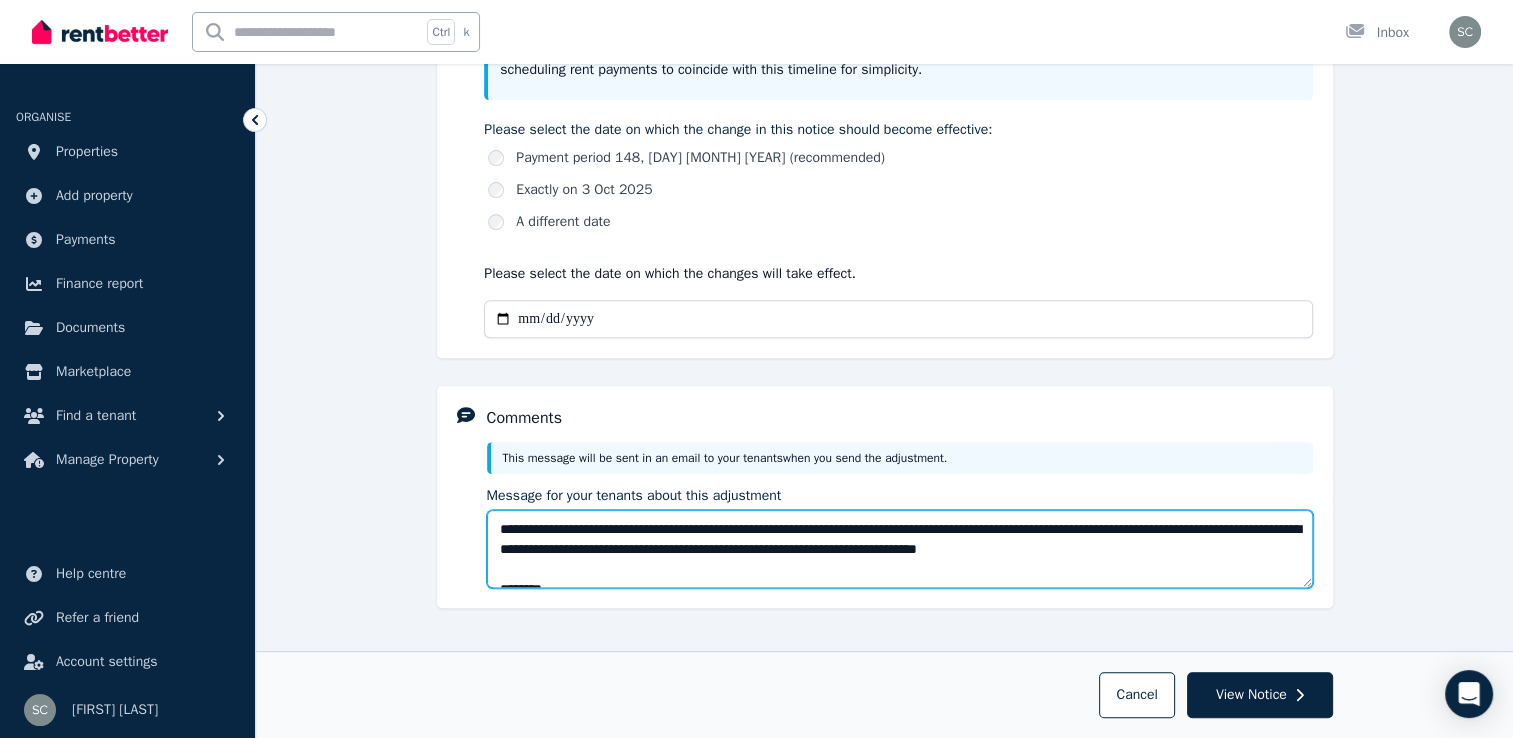 click on "**********" at bounding box center (900, 549) 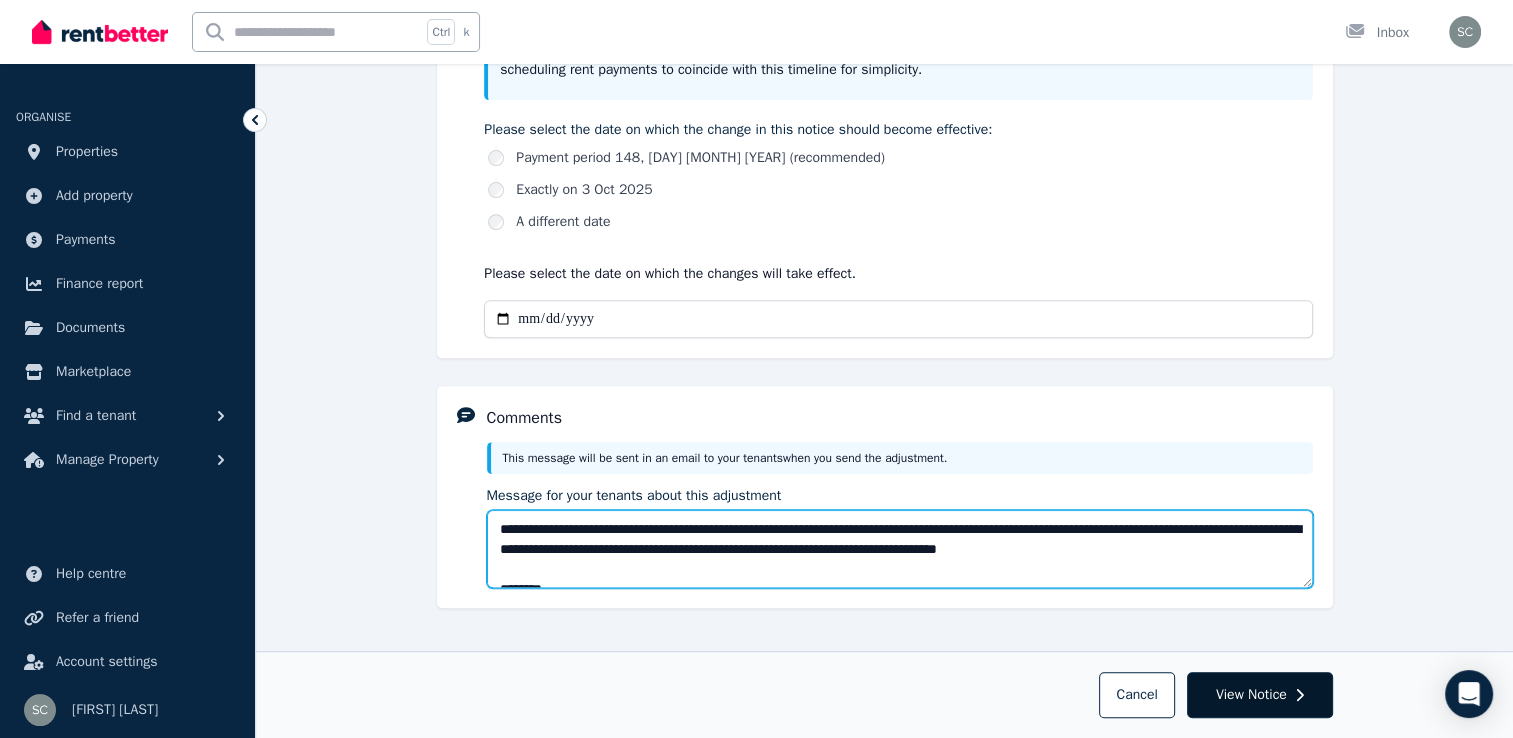 type on "**********" 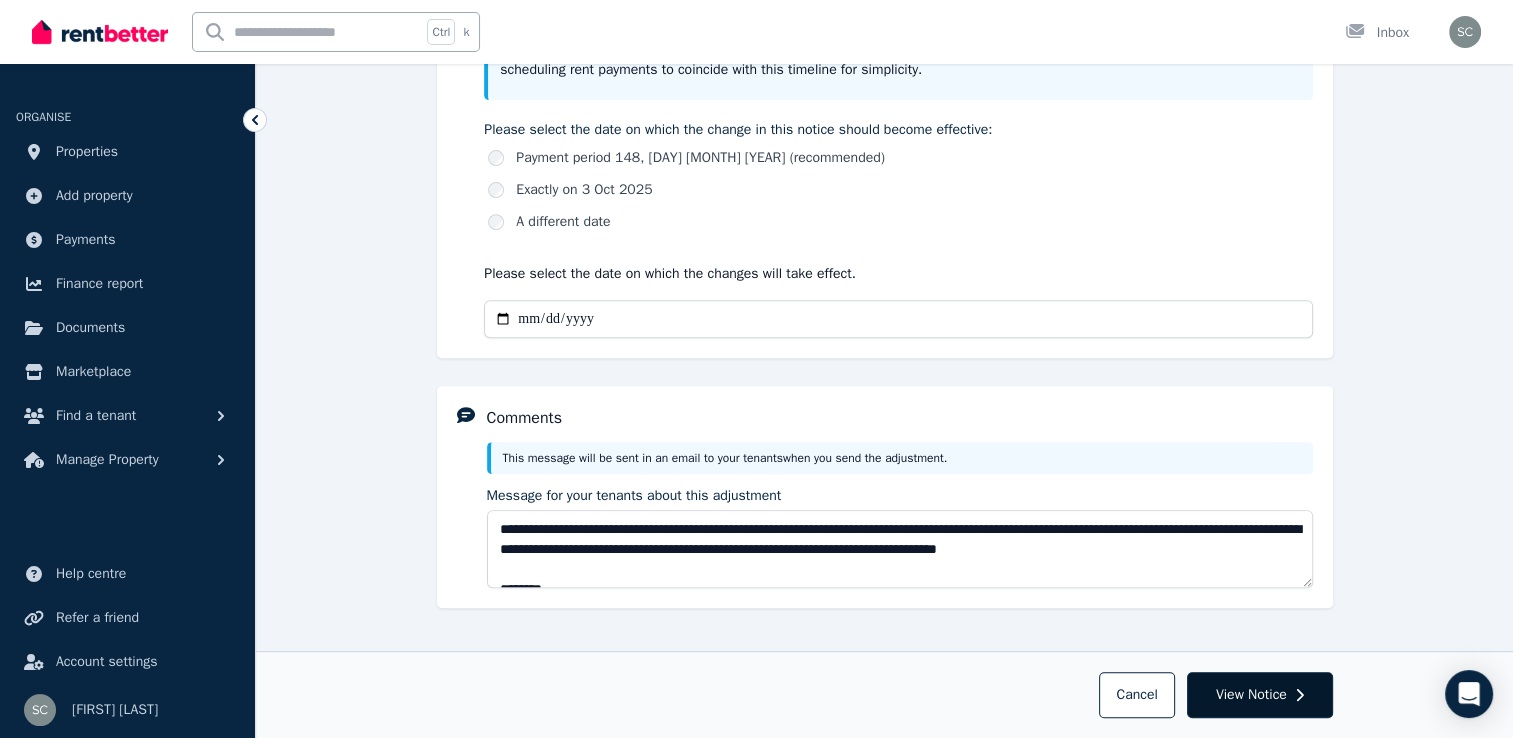 click on "View Notice" at bounding box center [1251, 695] 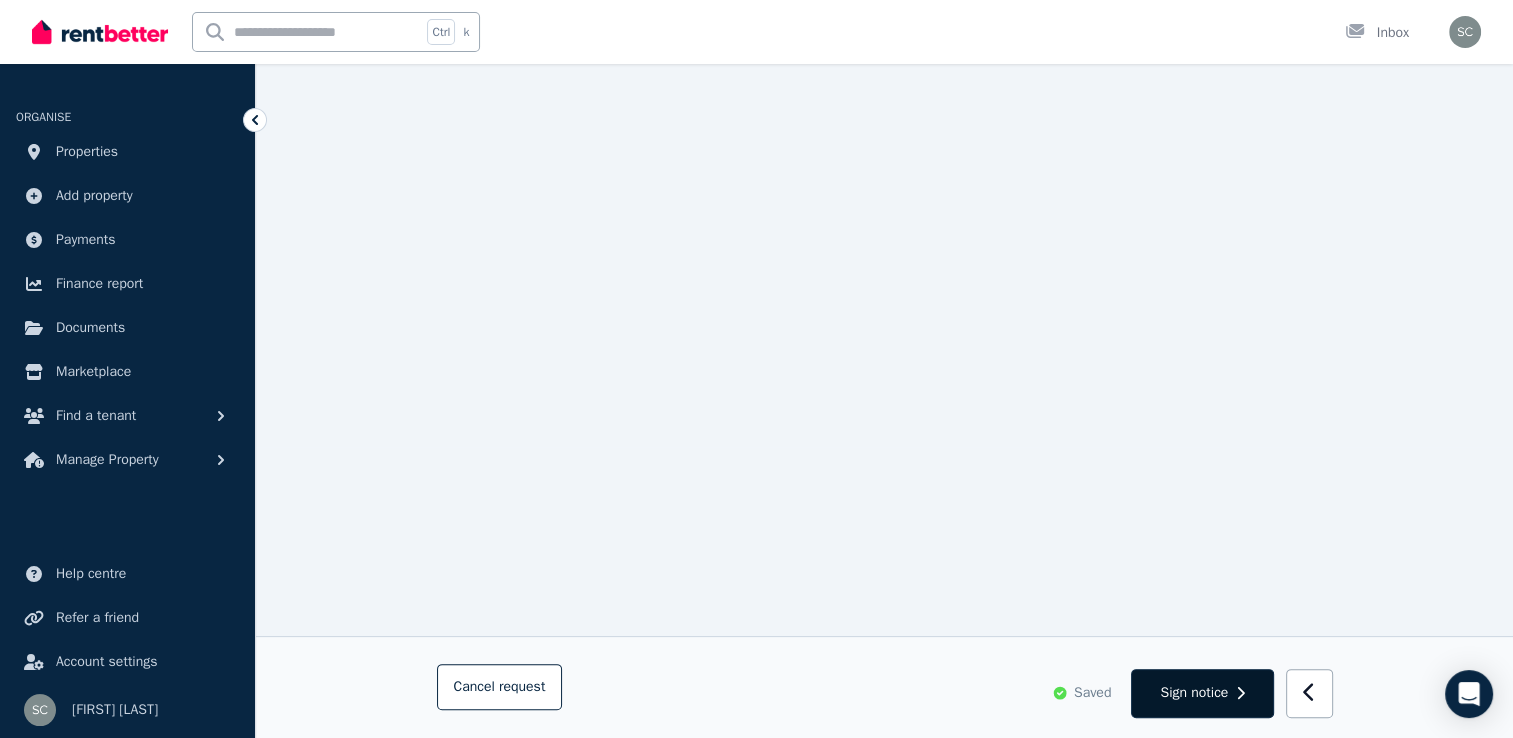 scroll, scrollTop: 208, scrollLeft: 0, axis: vertical 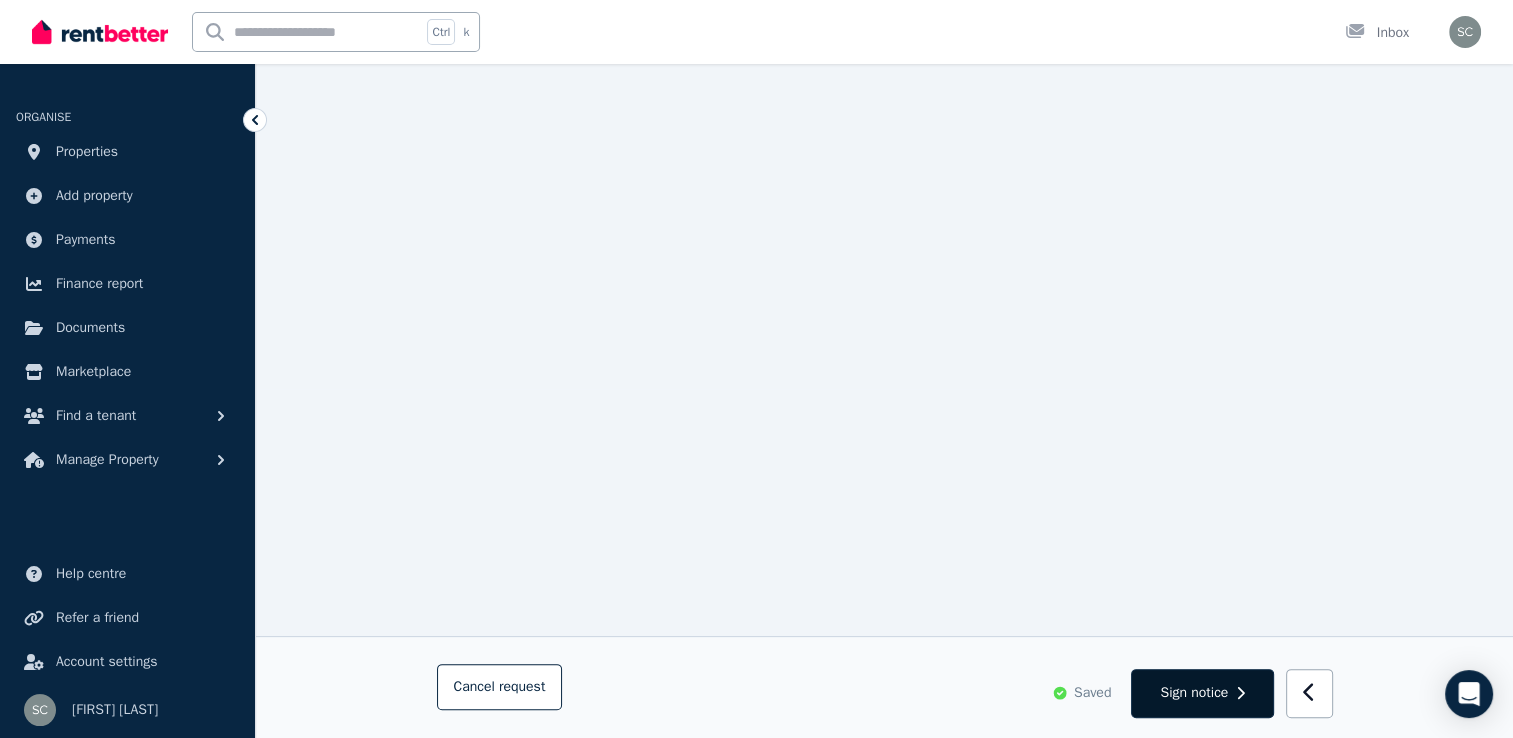 click on "Sign notice" at bounding box center (1194, 693) 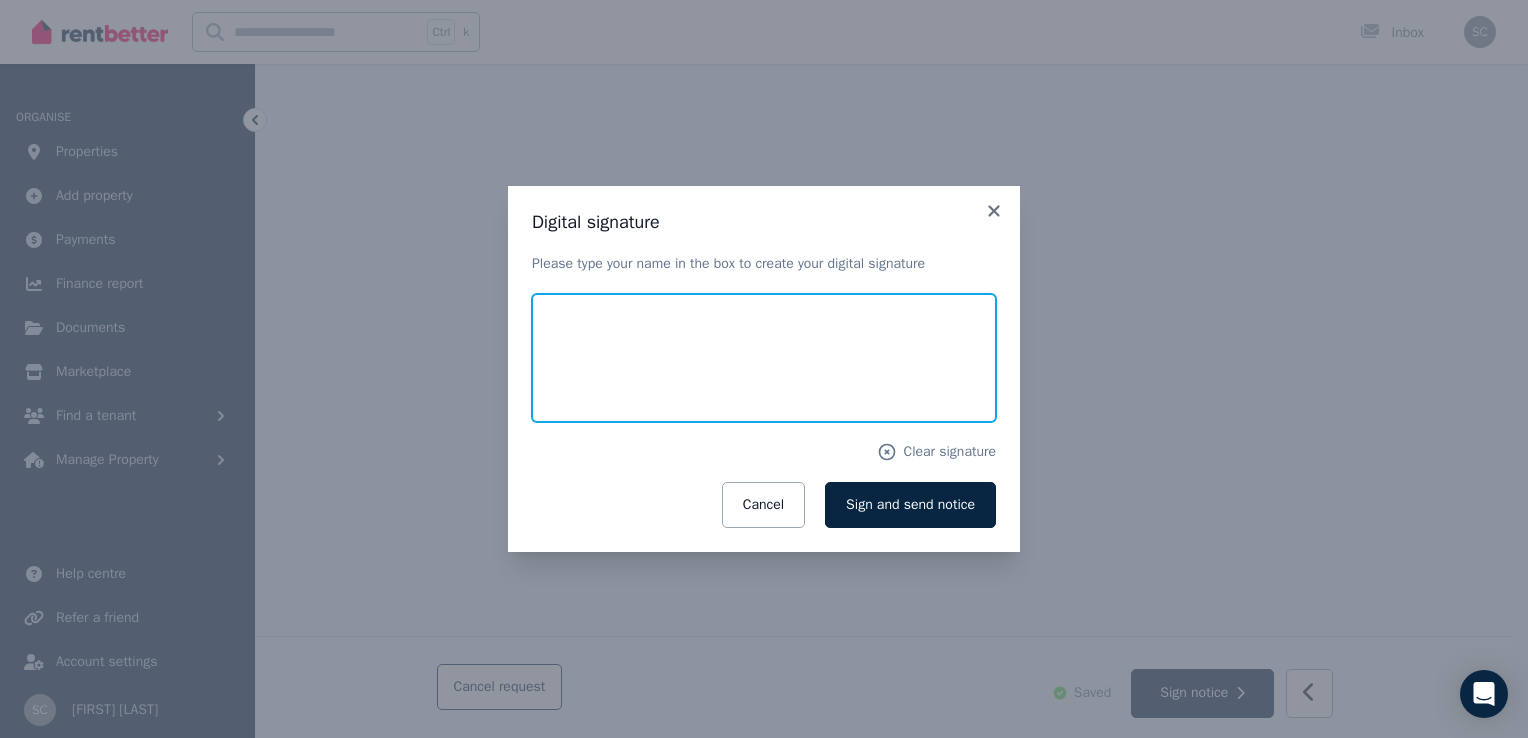 drag, startPoint x: 571, startPoint y: 373, endPoint x: 599, endPoint y: 353, distance: 34.4093 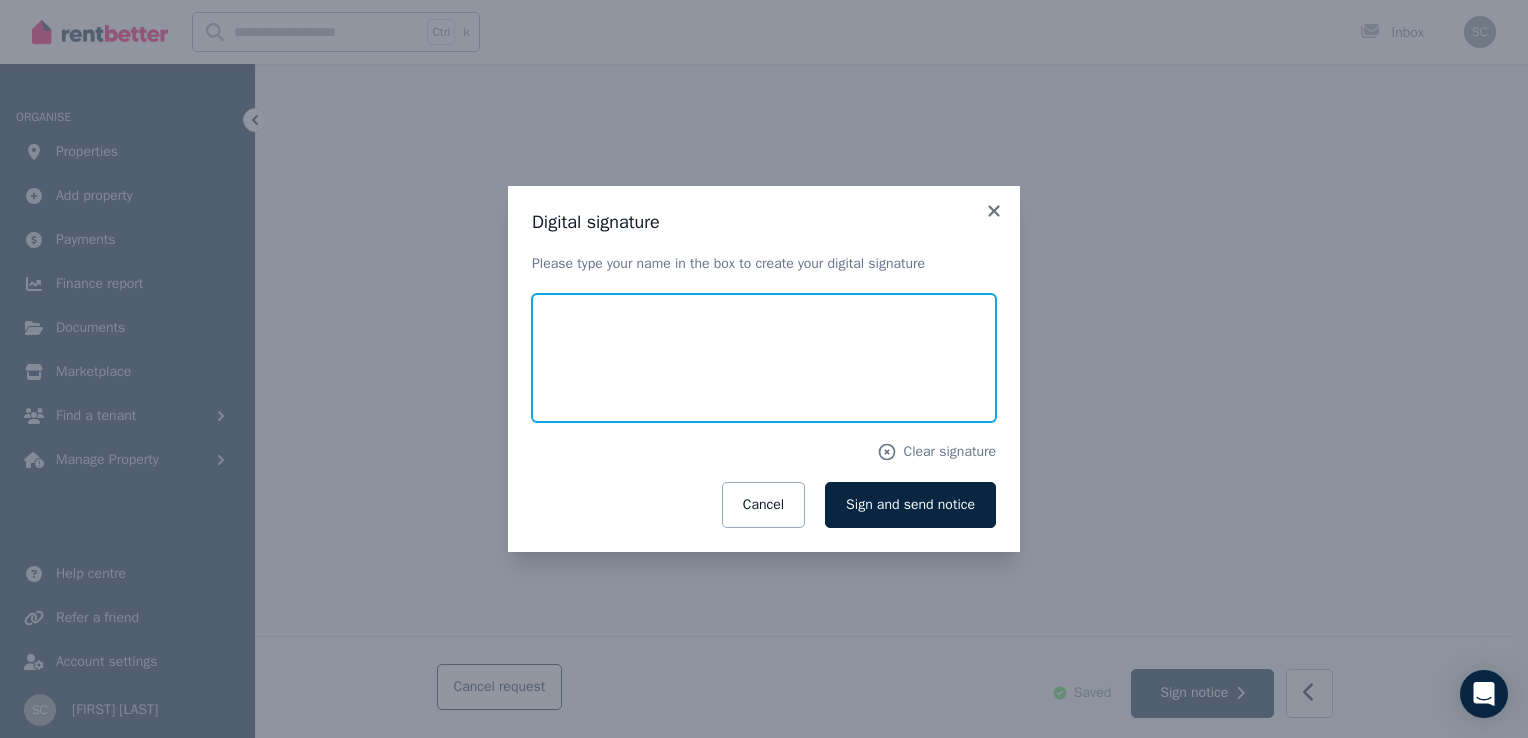 click at bounding box center (764, 358) 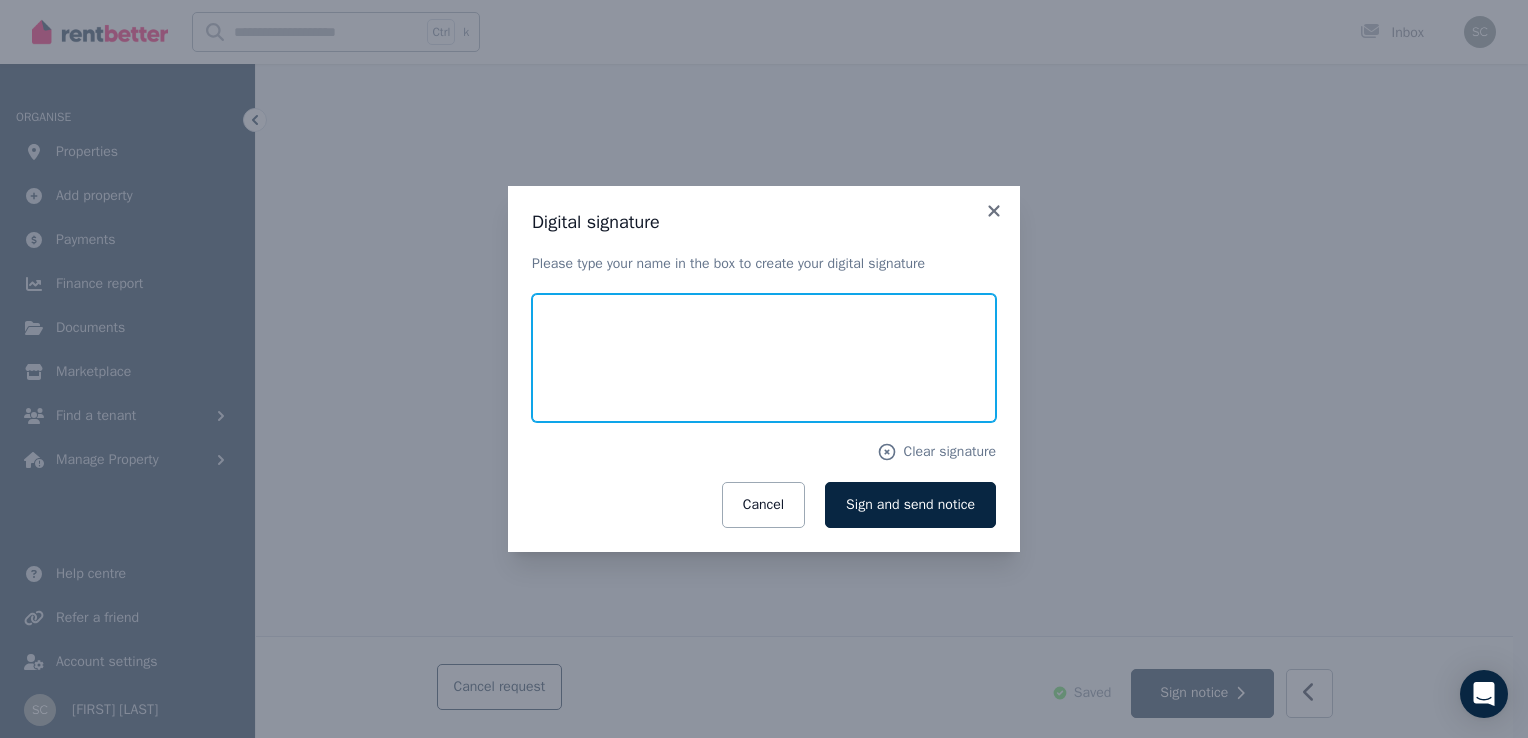 type on "**********" 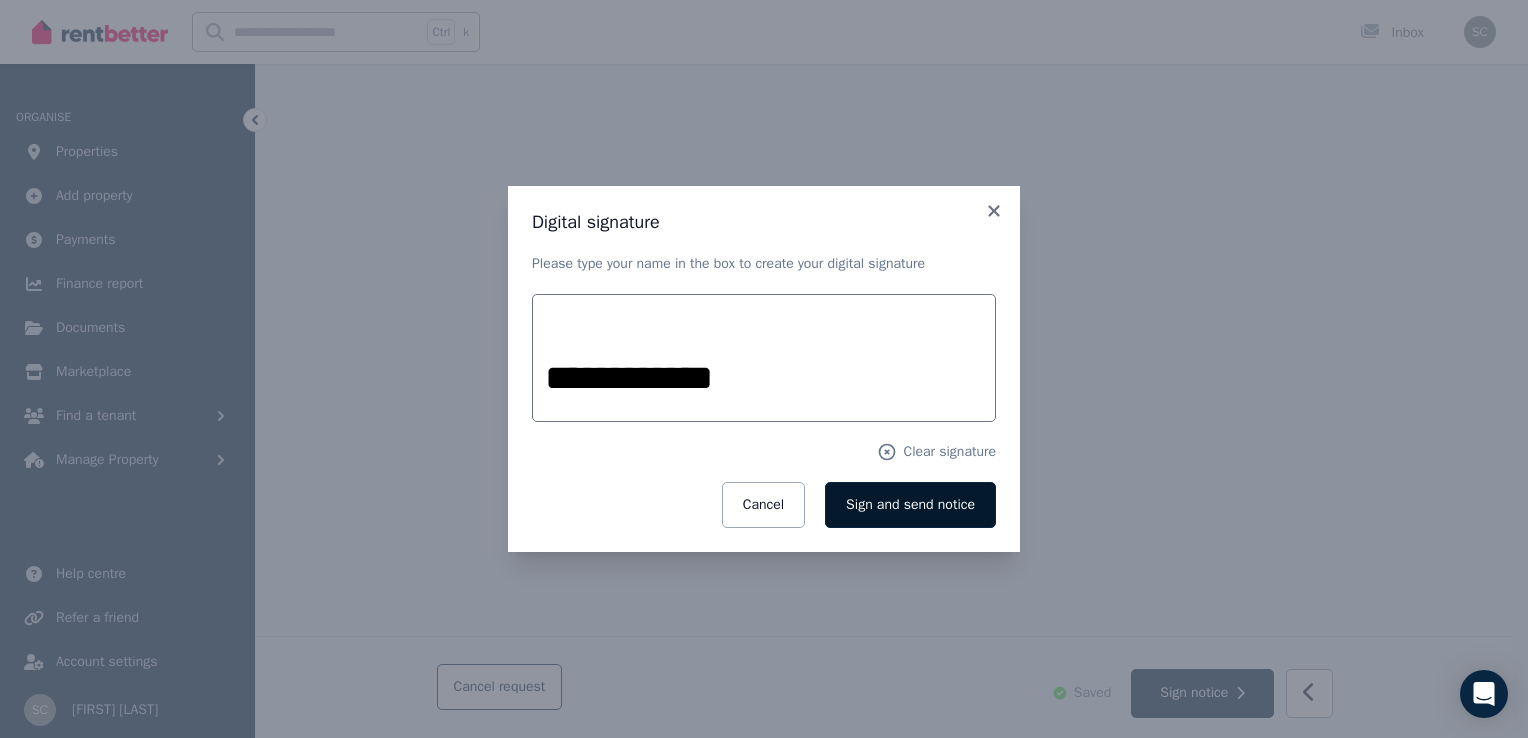 click on "Sign and send notice" at bounding box center (910, 504) 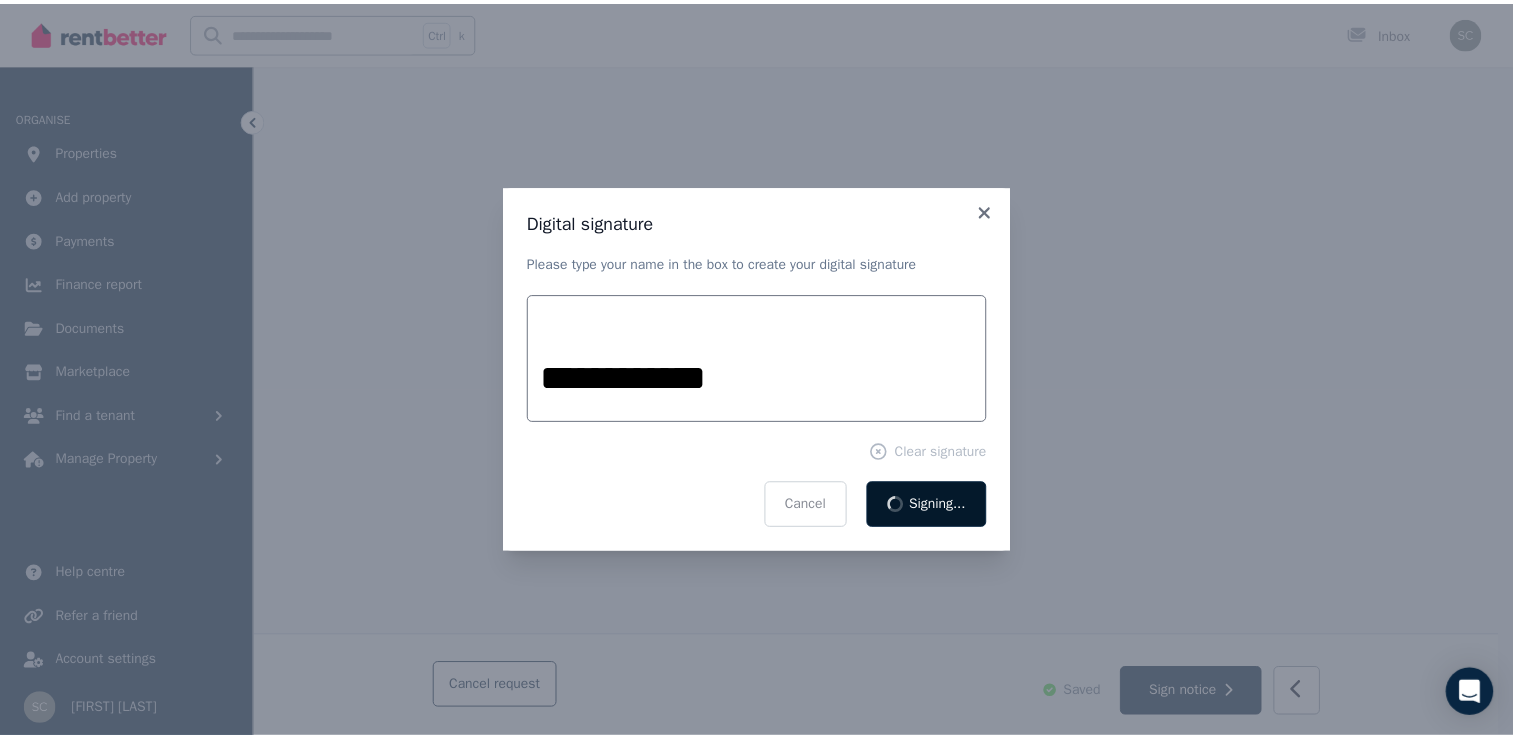 scroll, scrollTop: 0, scrollLeft: 0, axis: both 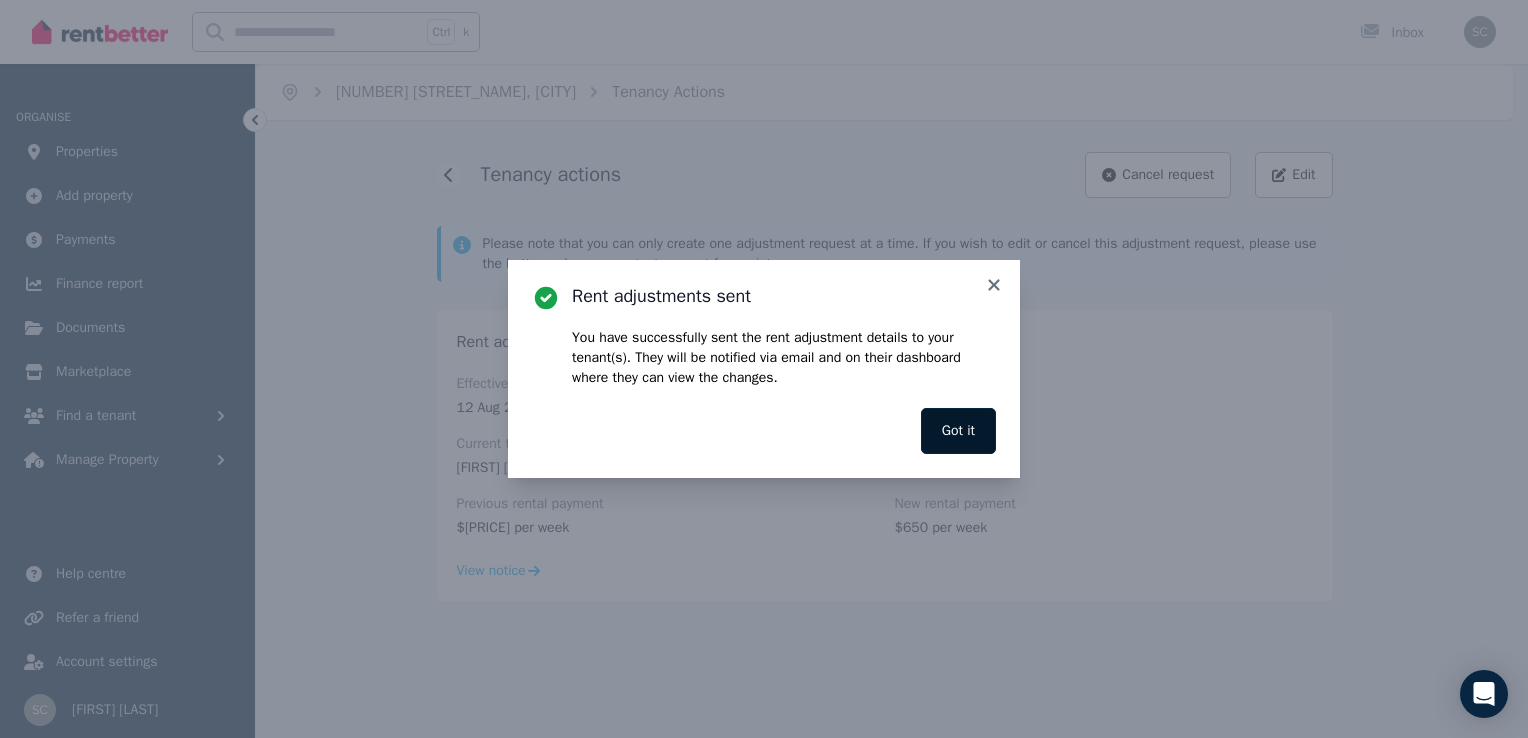 click on "Got it" at bounding box center (958, 431) 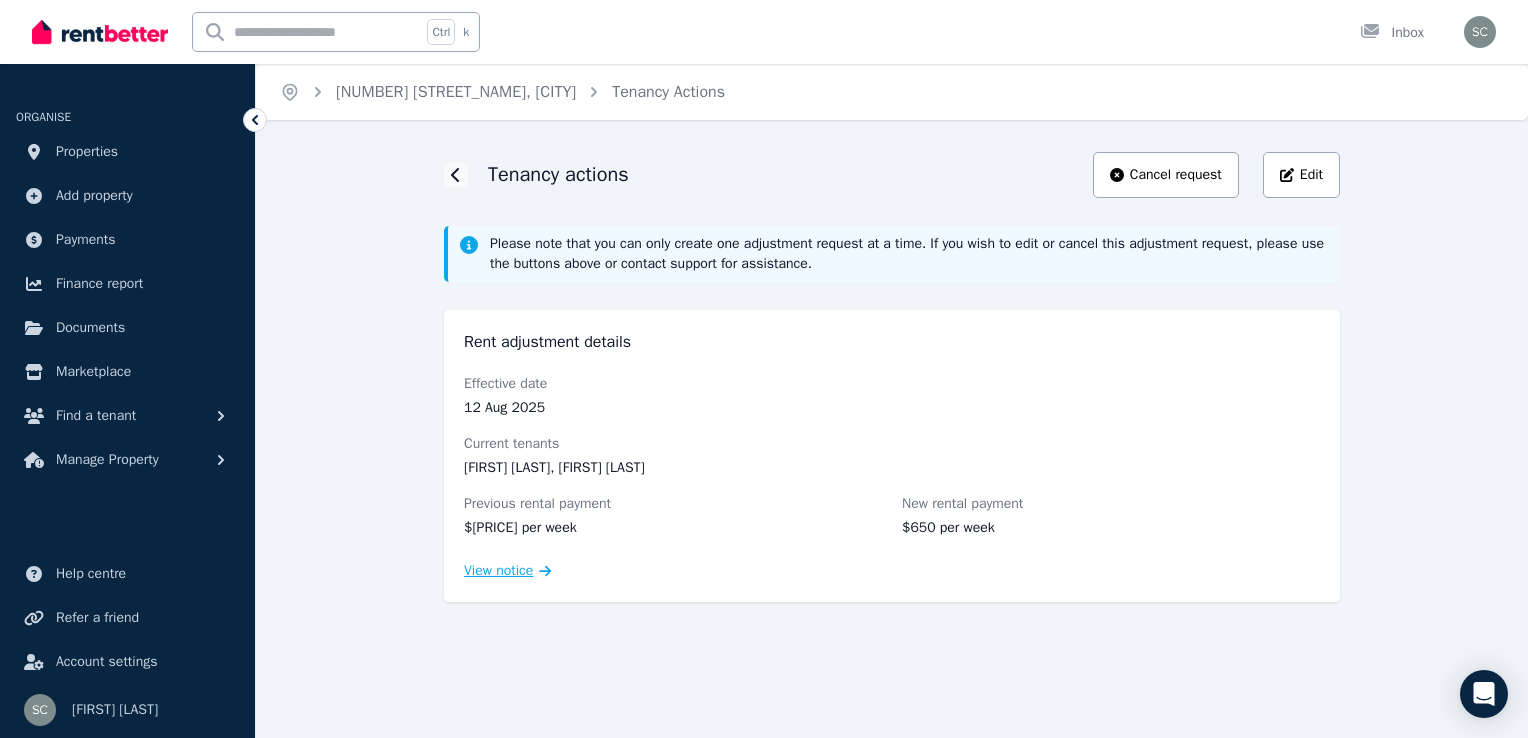 click on "View notice" at bounding box center [498, 571] 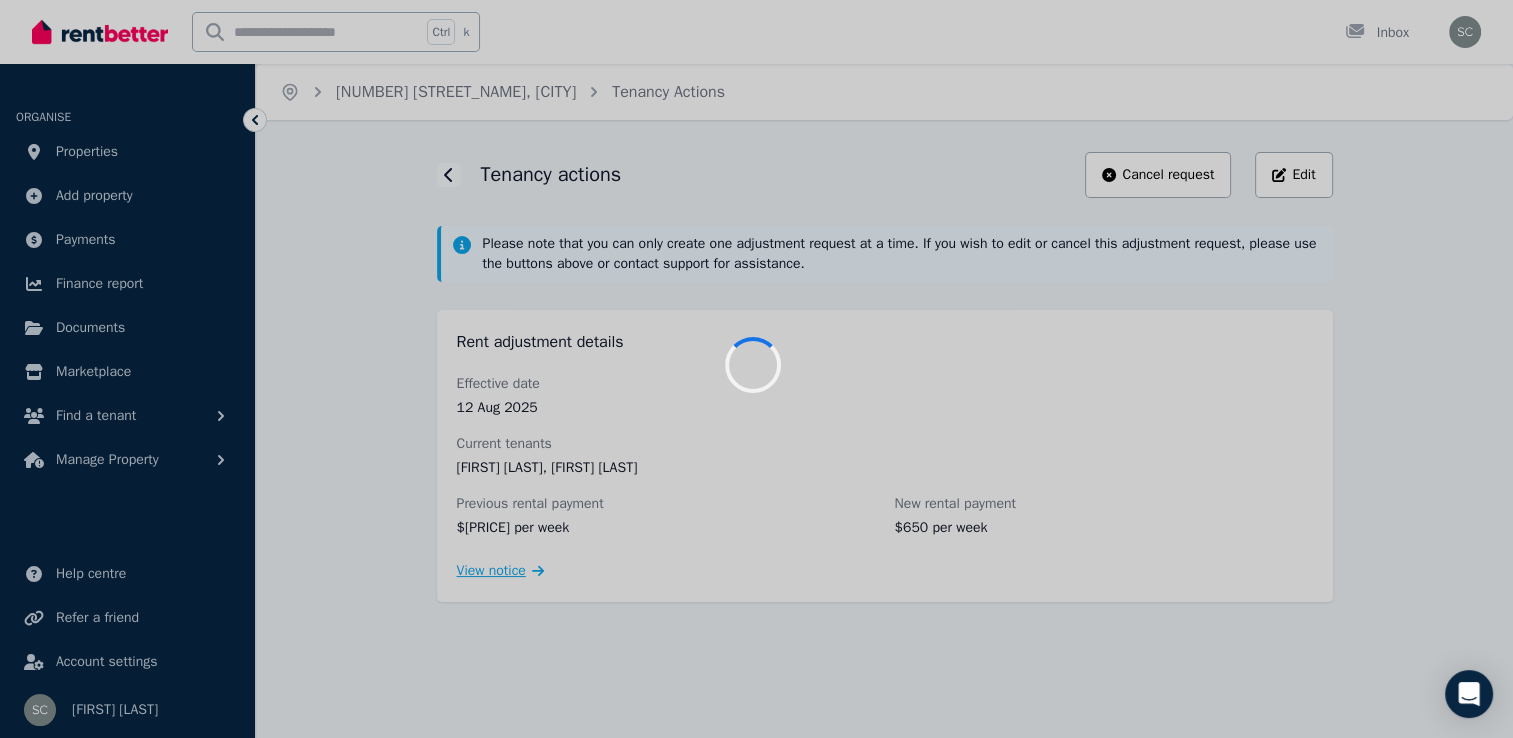 click at bounding box center (756, 369) 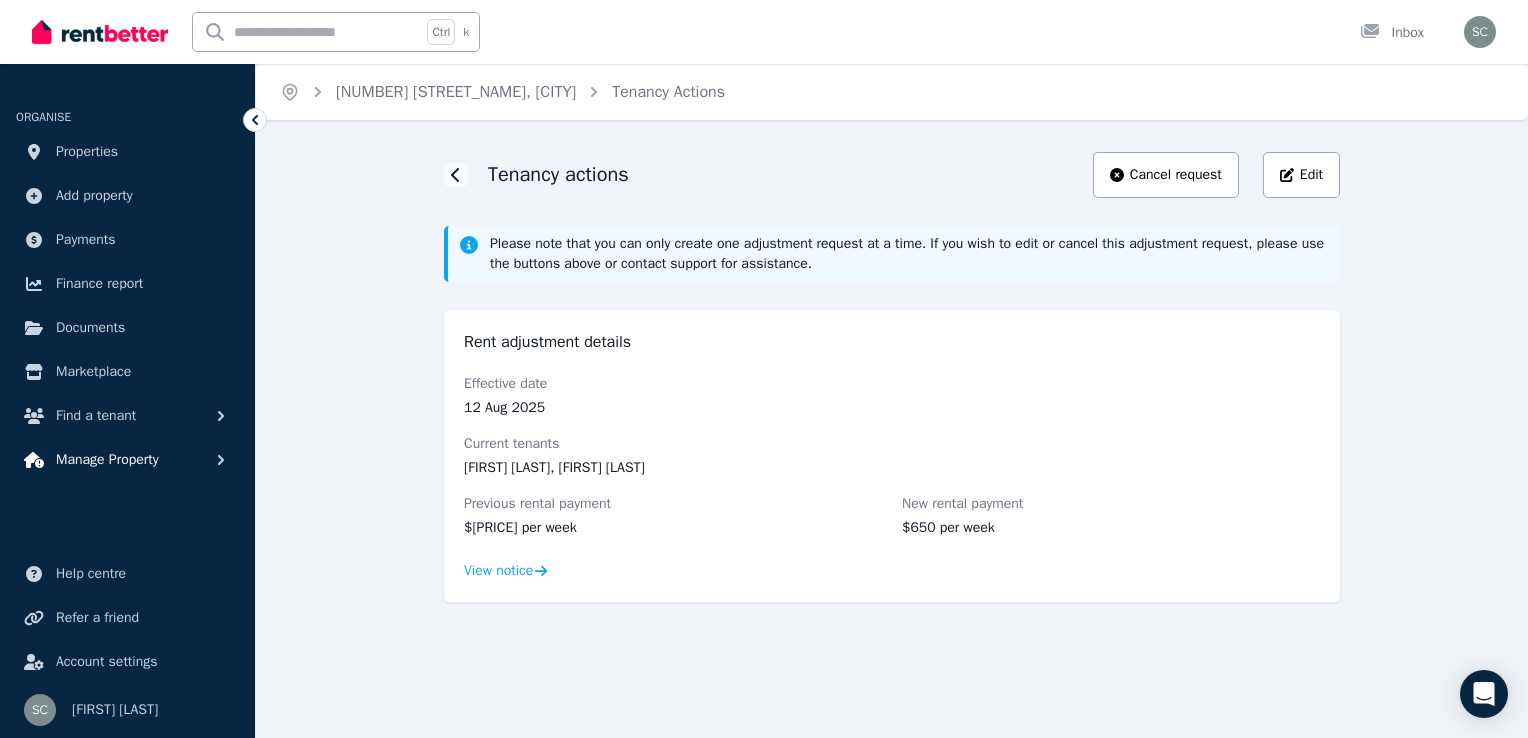 click on "Manage Property" at bounding box center [107, 460] 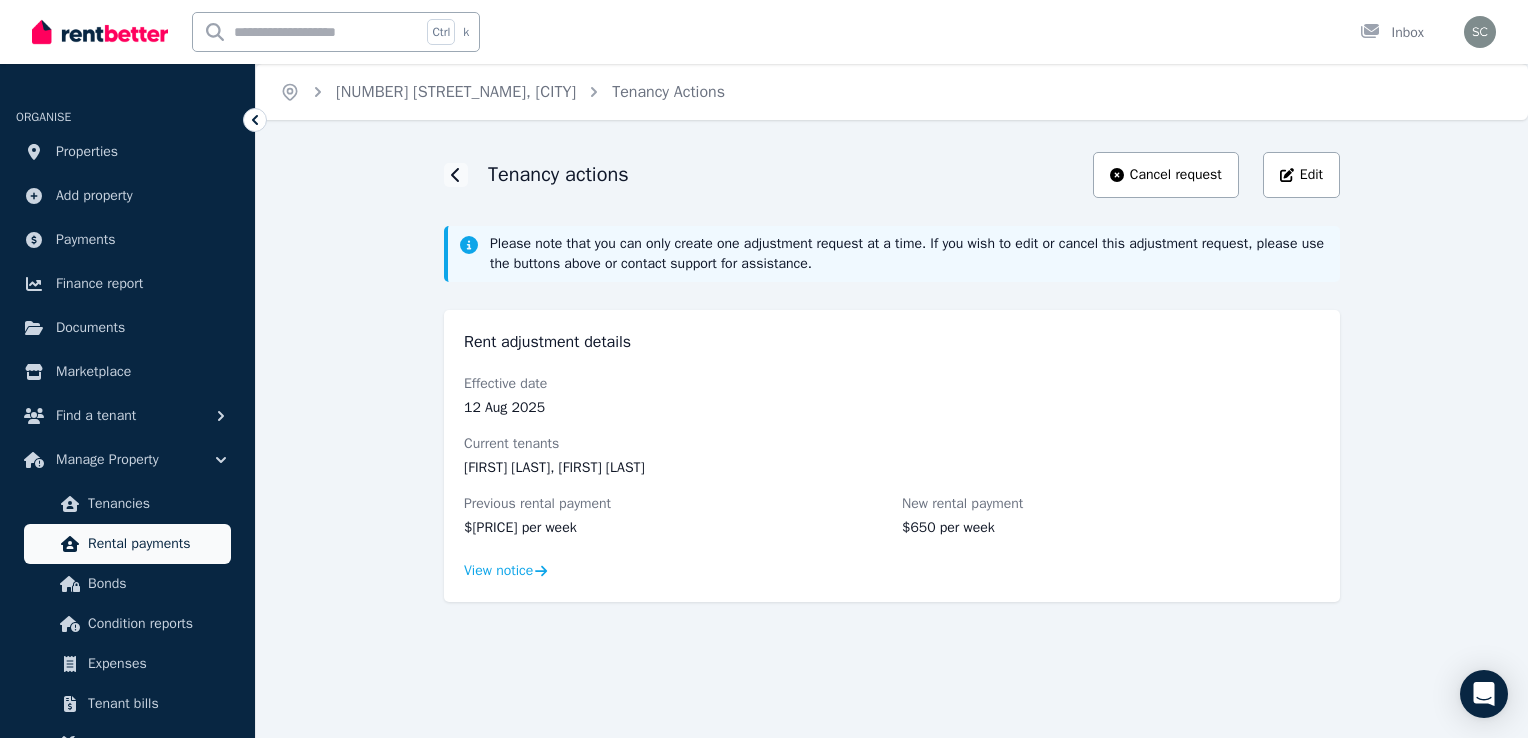 click on "Rental payments" at bounding box center [127, 544] 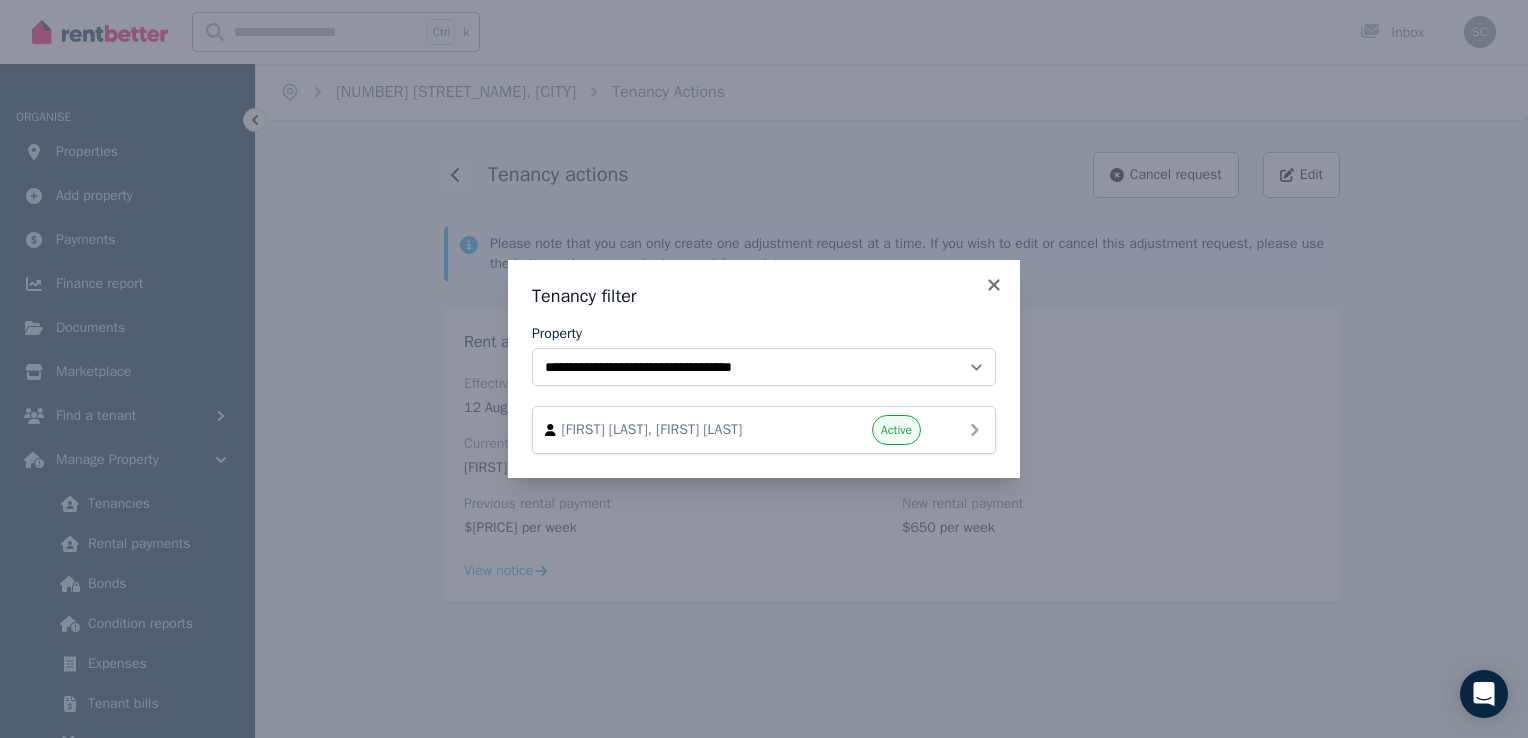 click on "[FIRST] [LAST] and [FIRST] [LAST] Active" at bounding box center [764, 430] 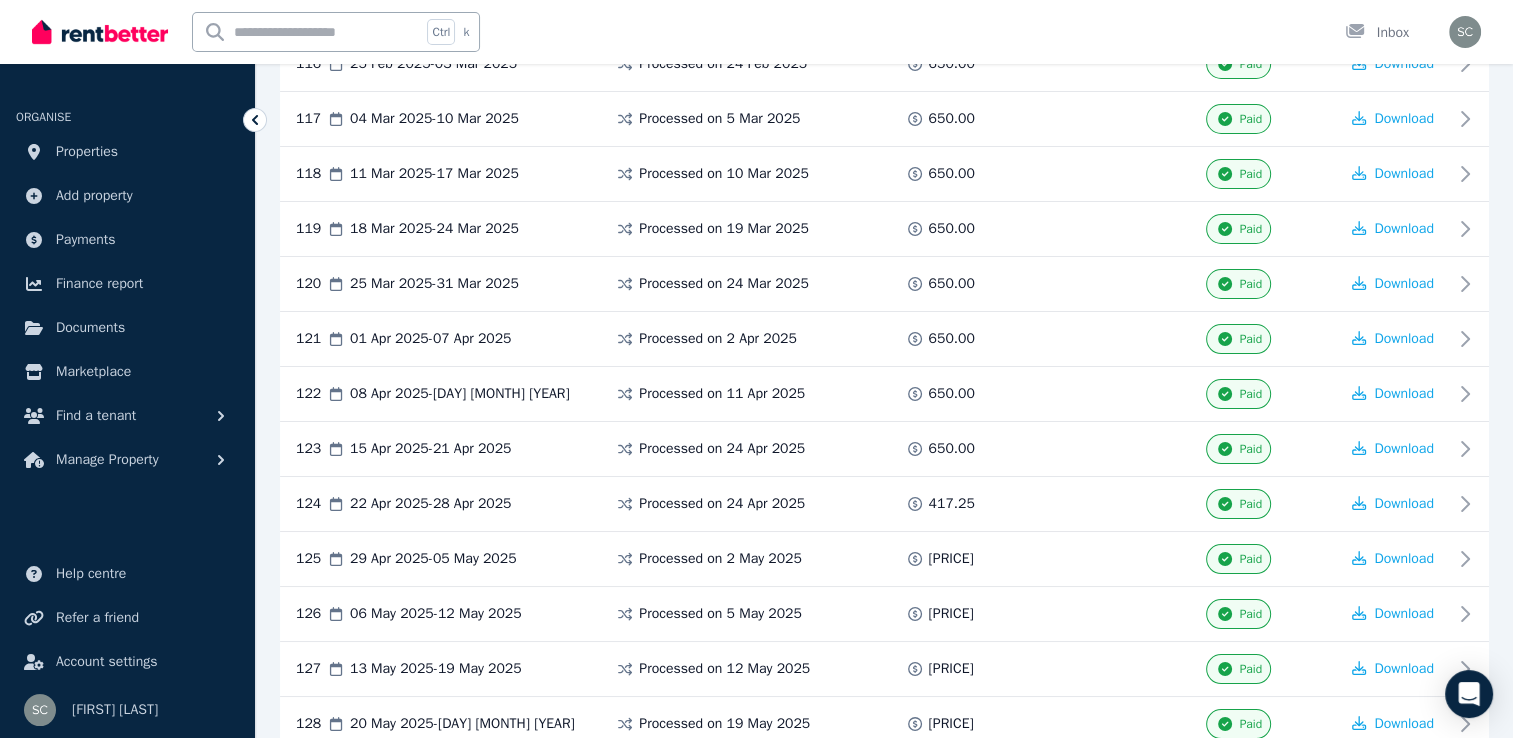 scroll, scrollTop: 7600, scrollLeft: 0, axis: vertical 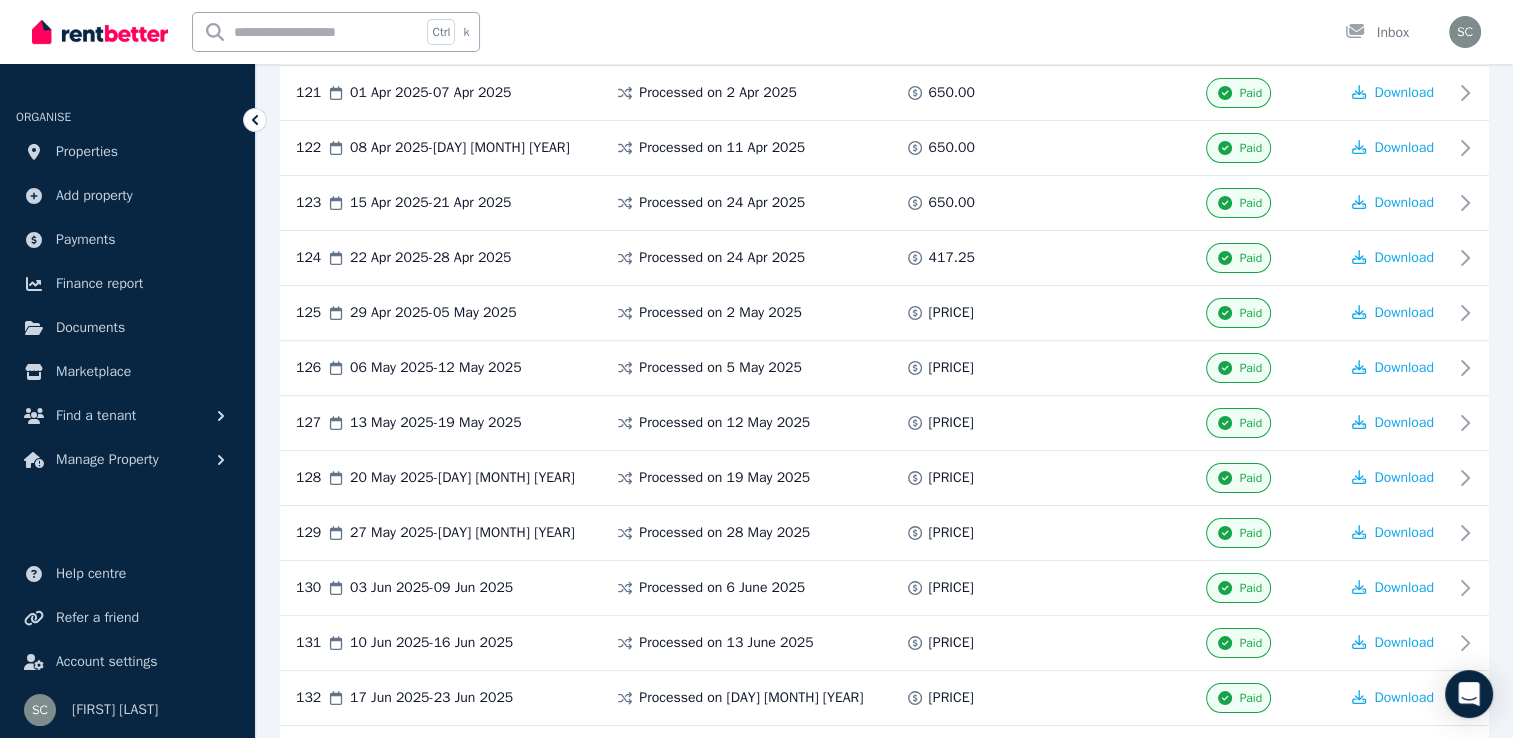 click on "140" at bounding box center [311, 1133] 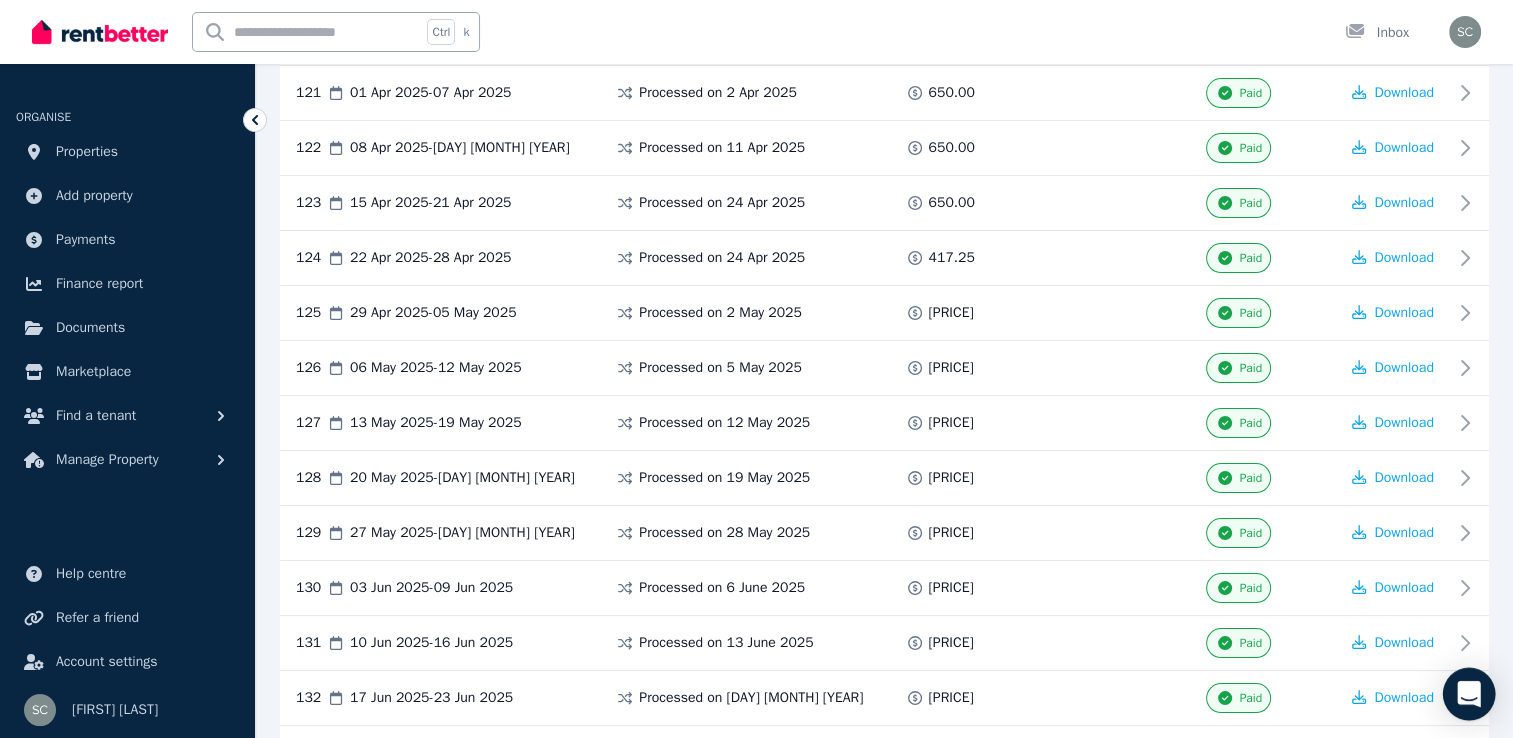 click at bounding box center [1469, 694] 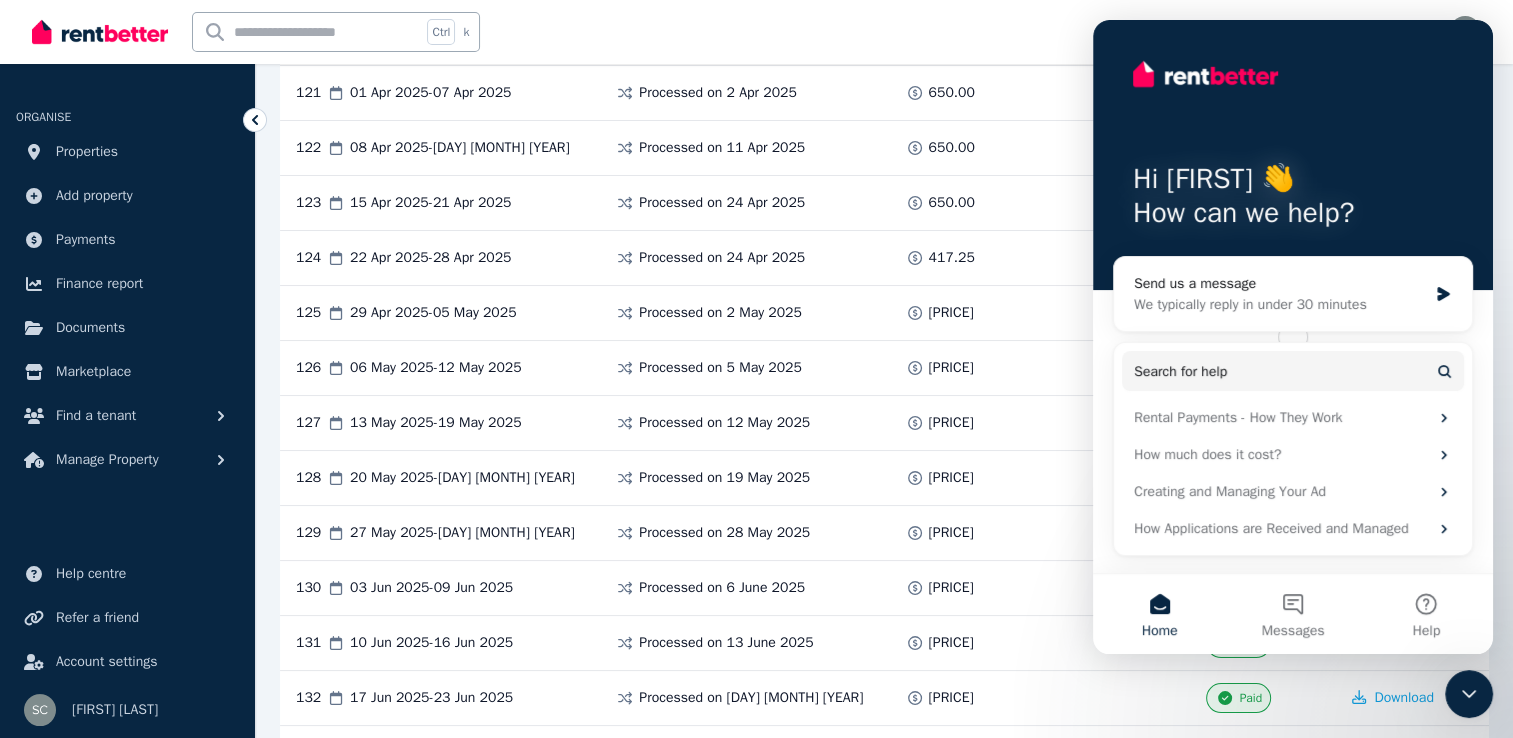 scroll, scrollTop: 0, scrollLeft: 0, axis: both 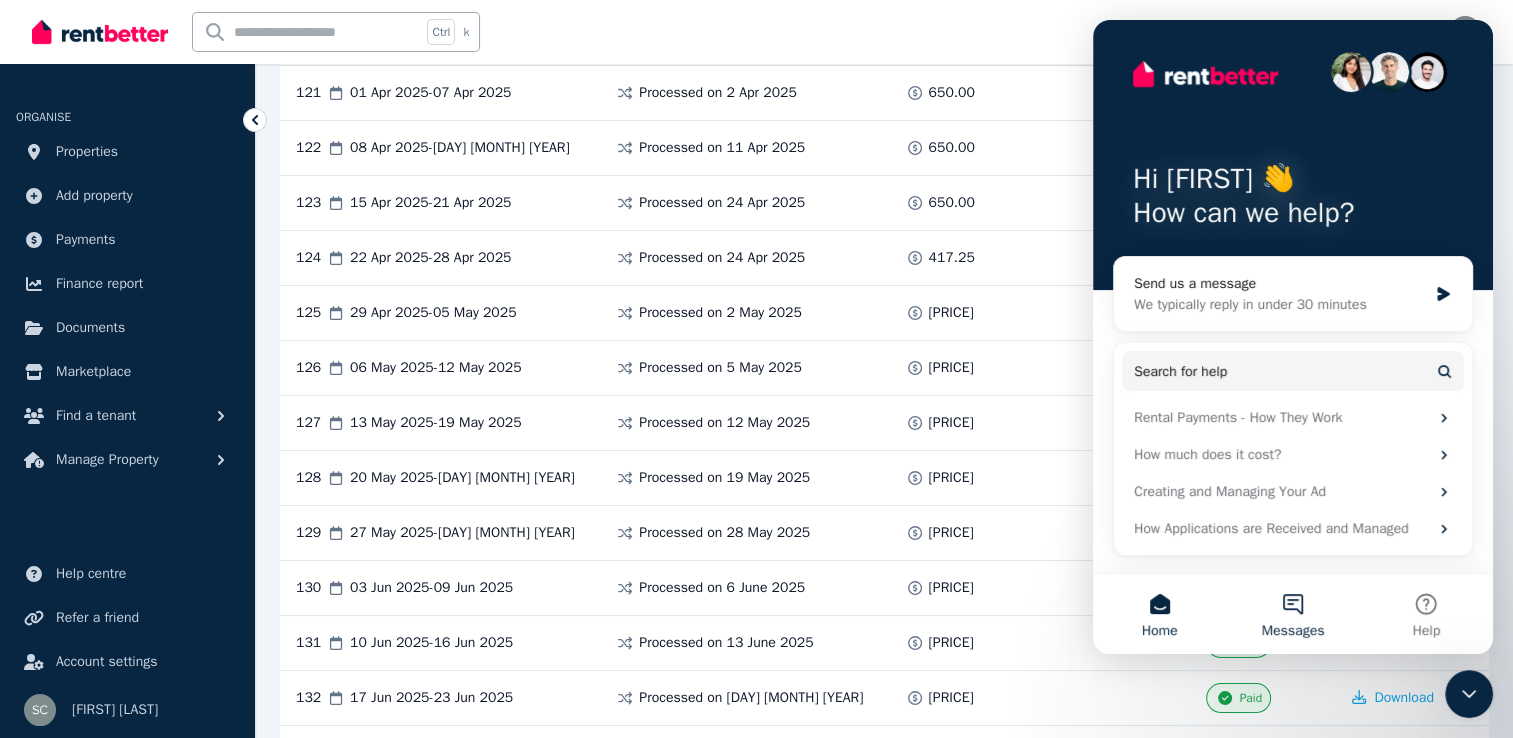 click on "Messages" at bounding box center [1292, 614] 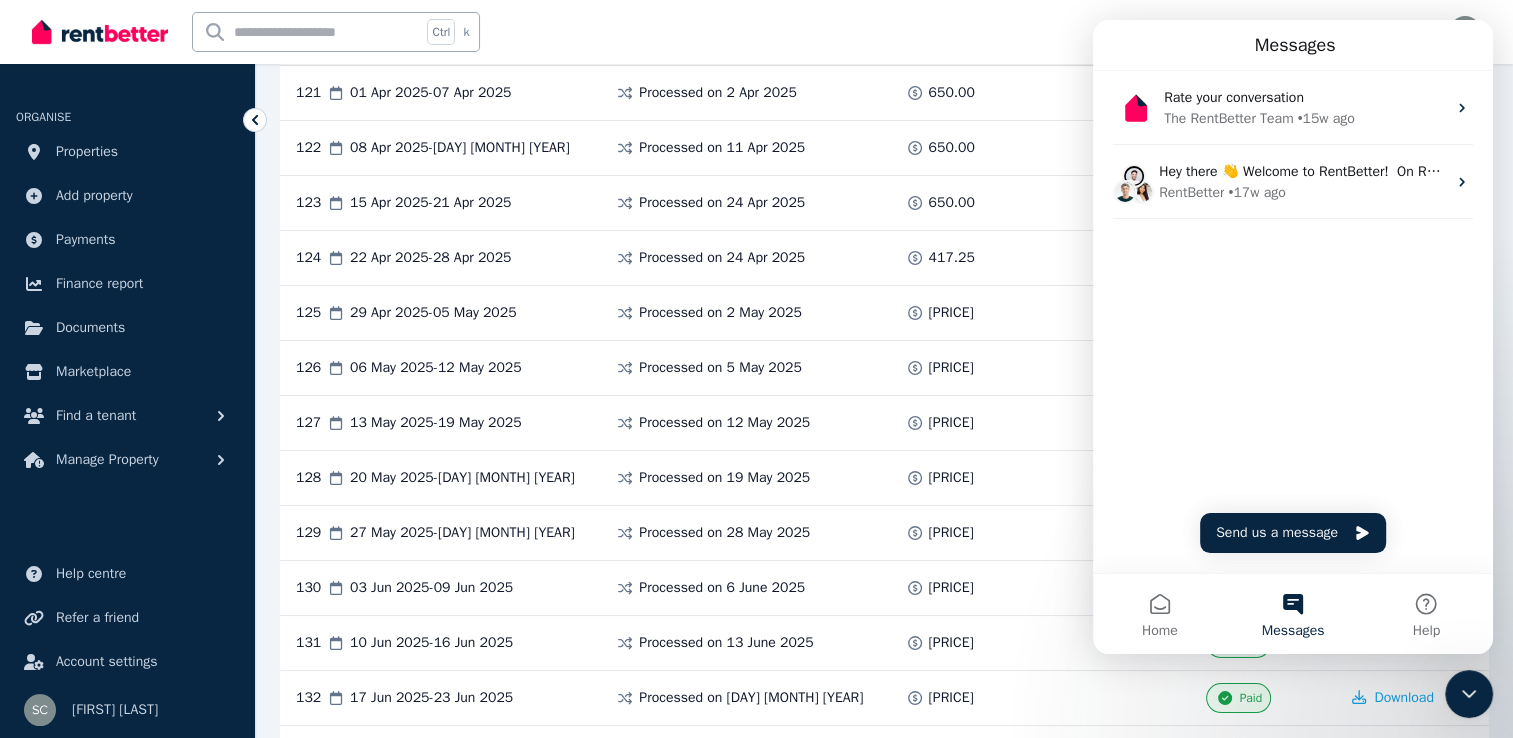 click on "Rate your conversation The RentBetter Team •  15w ago Hey there 👋 Welcome to RentBetter!  On RentBetter, taking control and managing your property is easier than ever before.  What can we help you with today? RentBetter •  17w ago" at bounding box center [1293, 185] 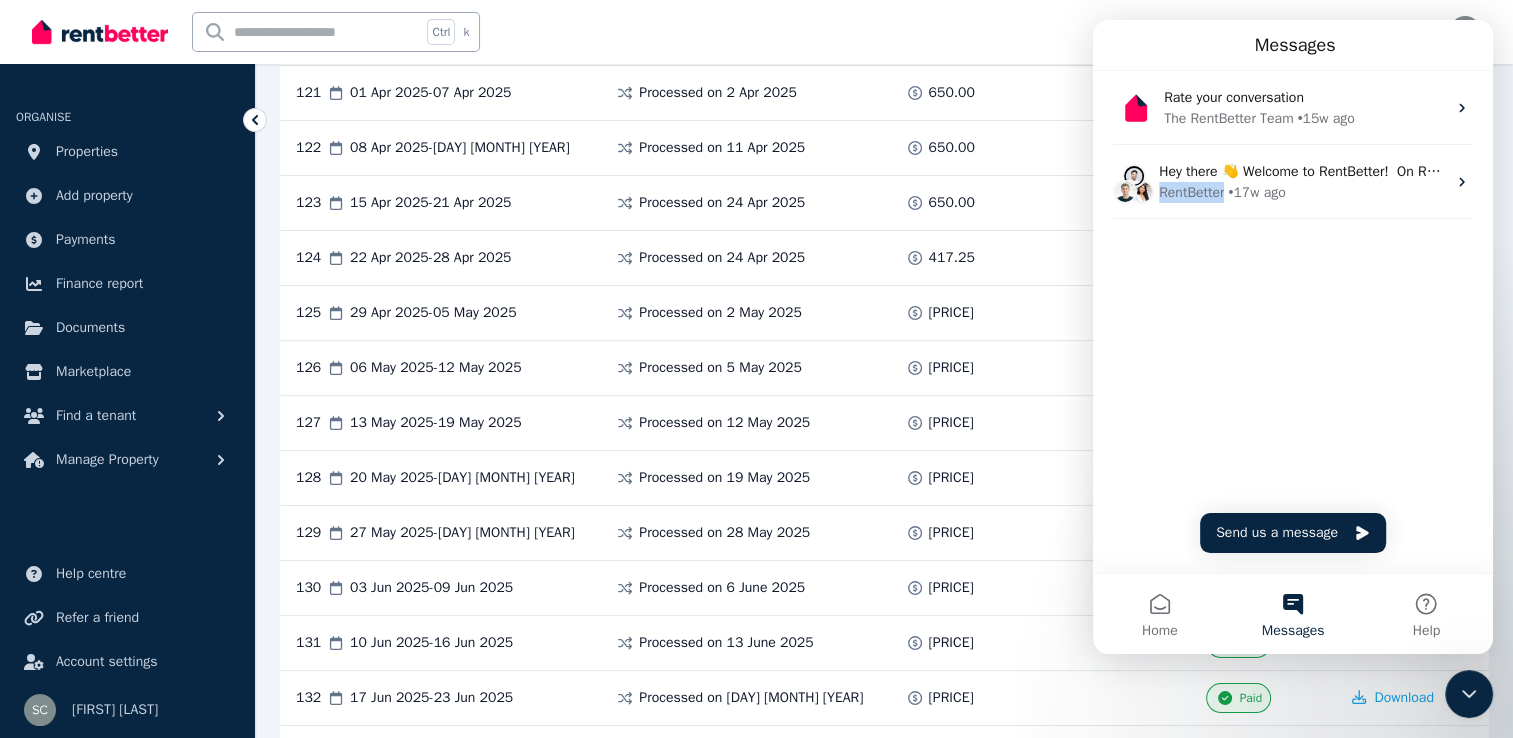 click on "Rate your conversation The RentBetter Team •  15w ago Hey there 👋 Welcome to RentBetter!  On RentBetter, taking control and managing your property is easier than ever before.  What can we help you with today? RentBetter •  17w ago" at bounding box center [1293, 185] 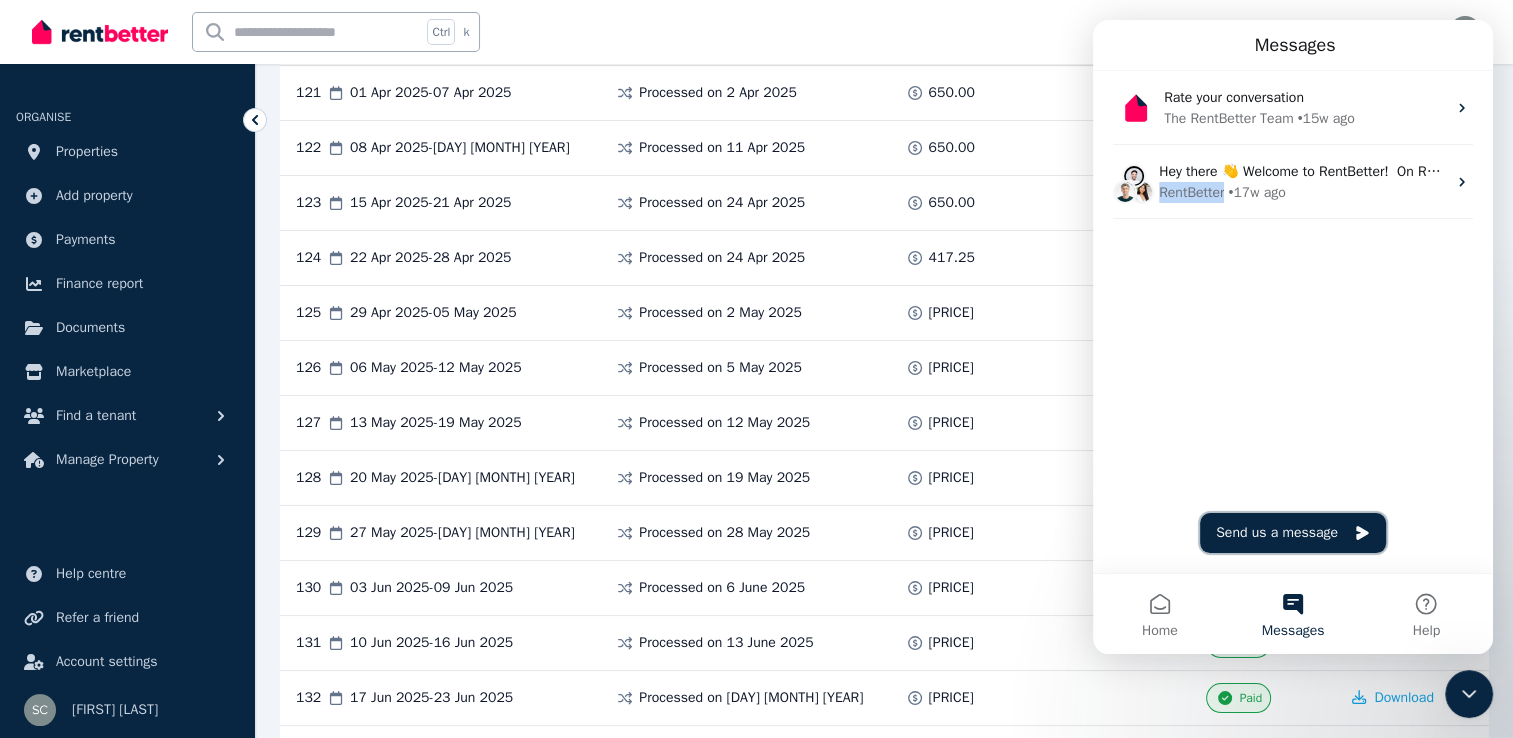 click on "Send us a message" at bounding box center [1293, 533] 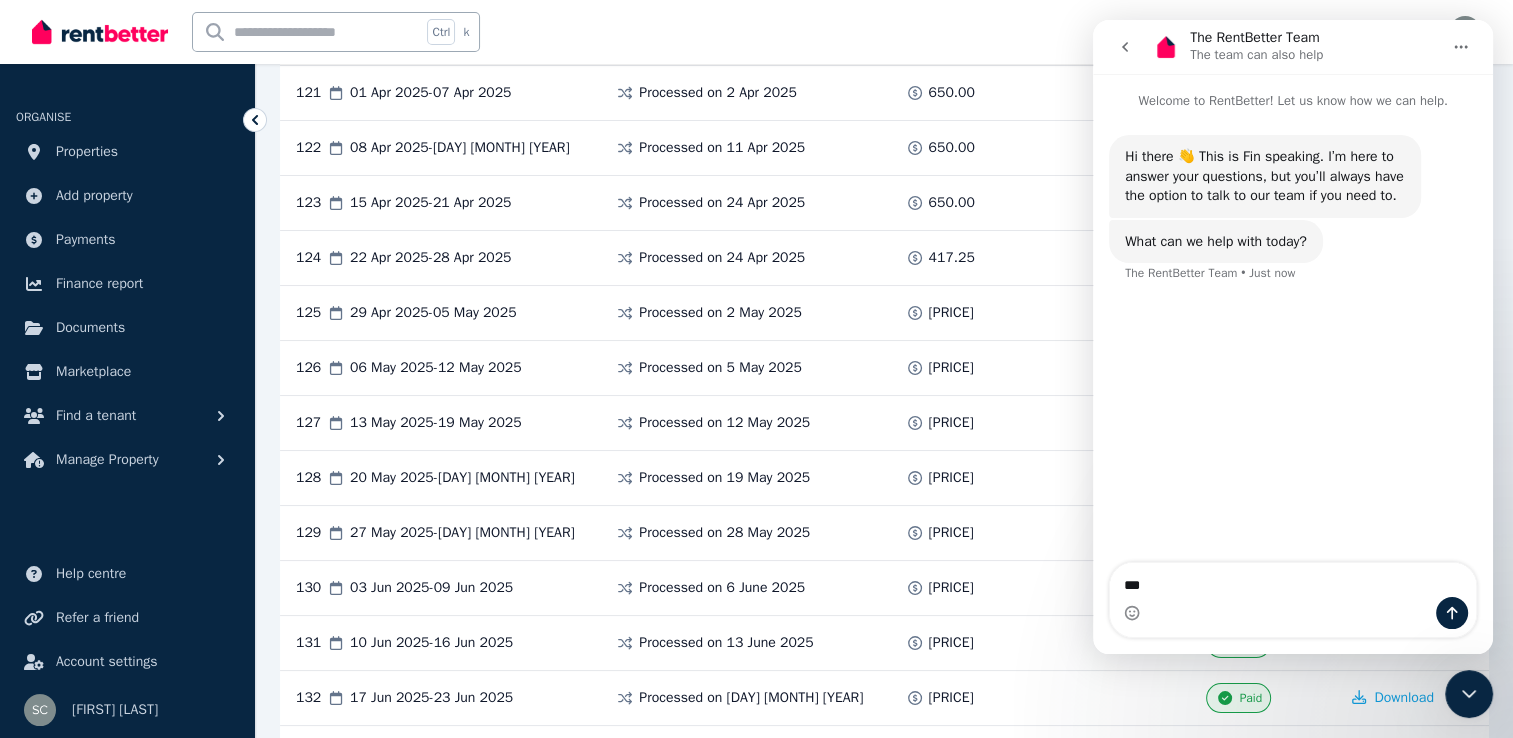 type on "***" 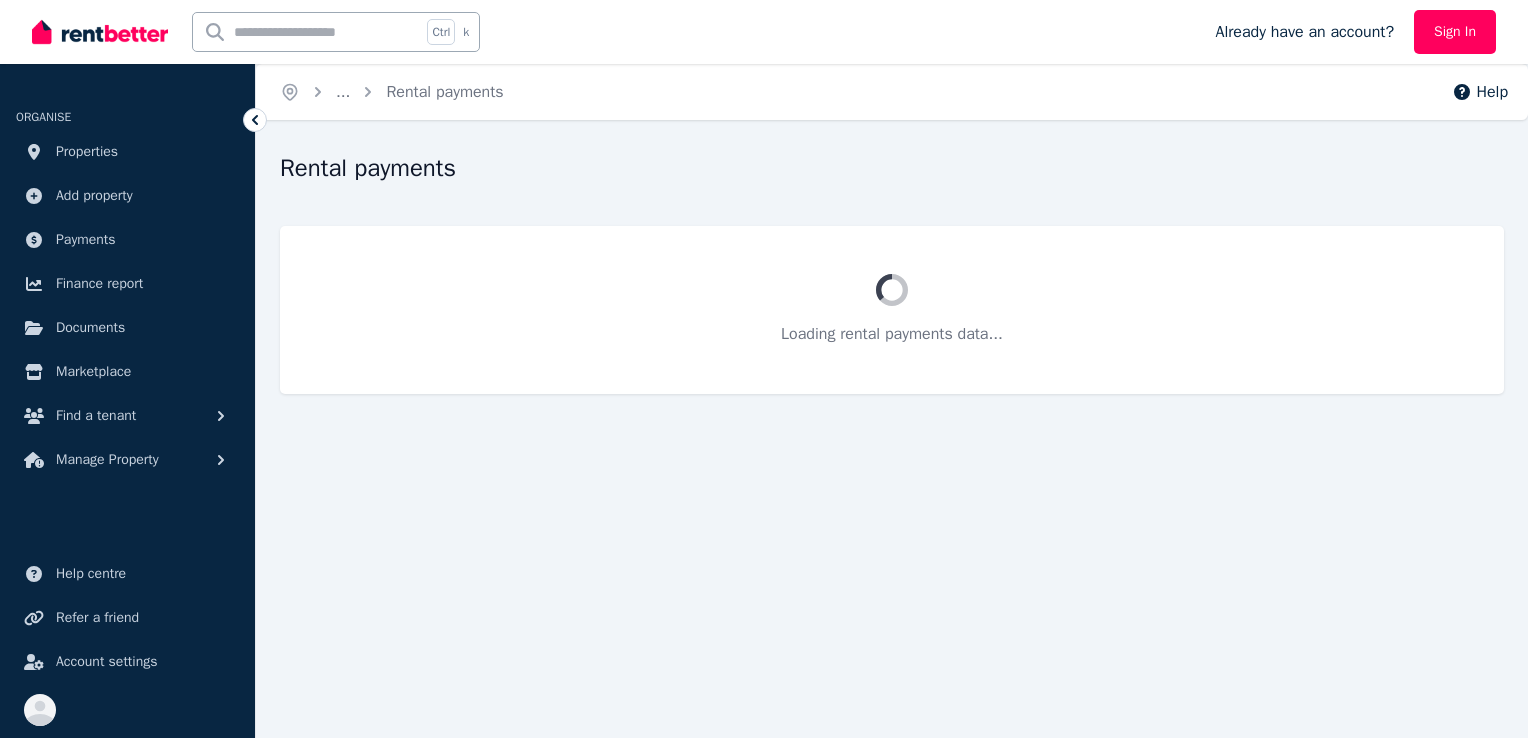 scroll, scrollTop: 0, scrollLeft: 0, axis: both 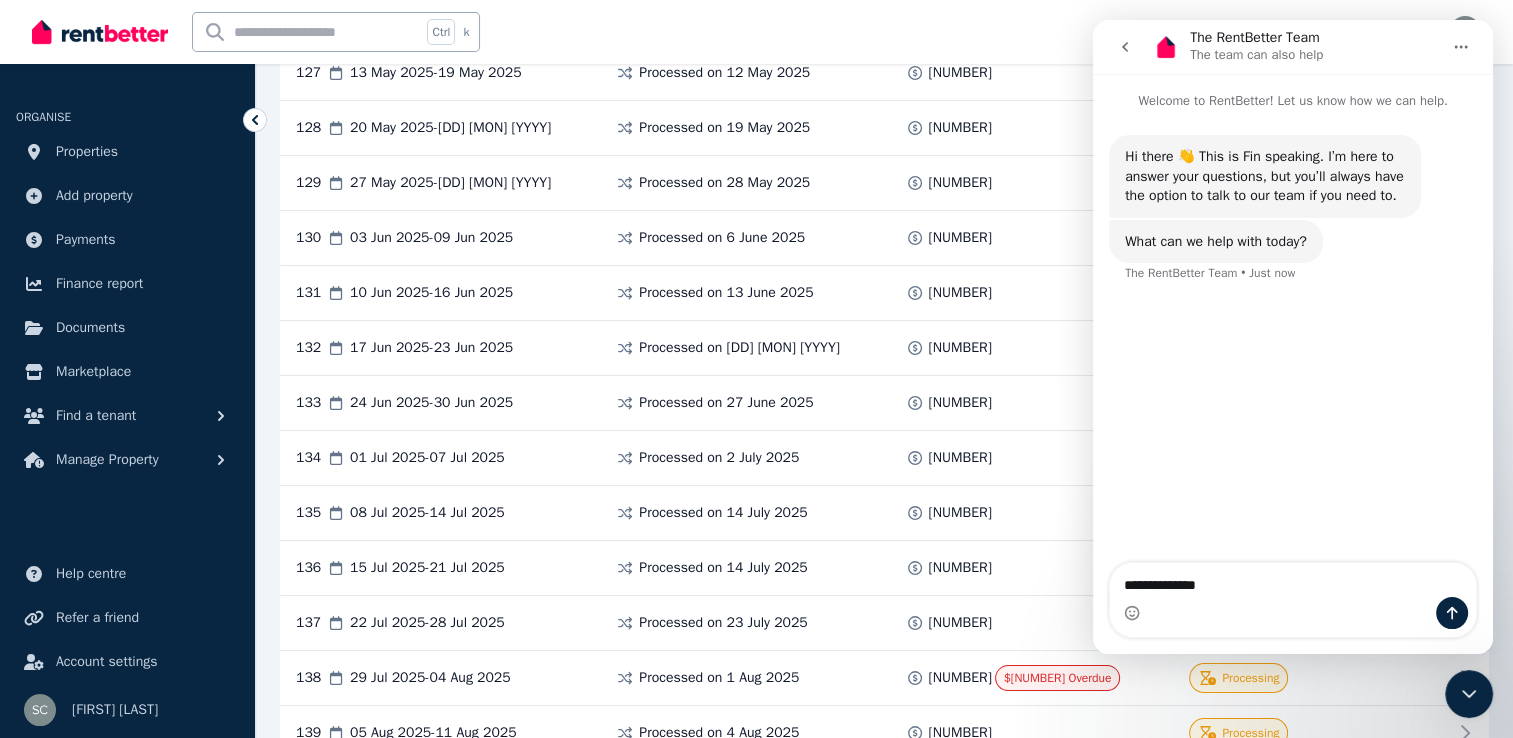 type on "**********" 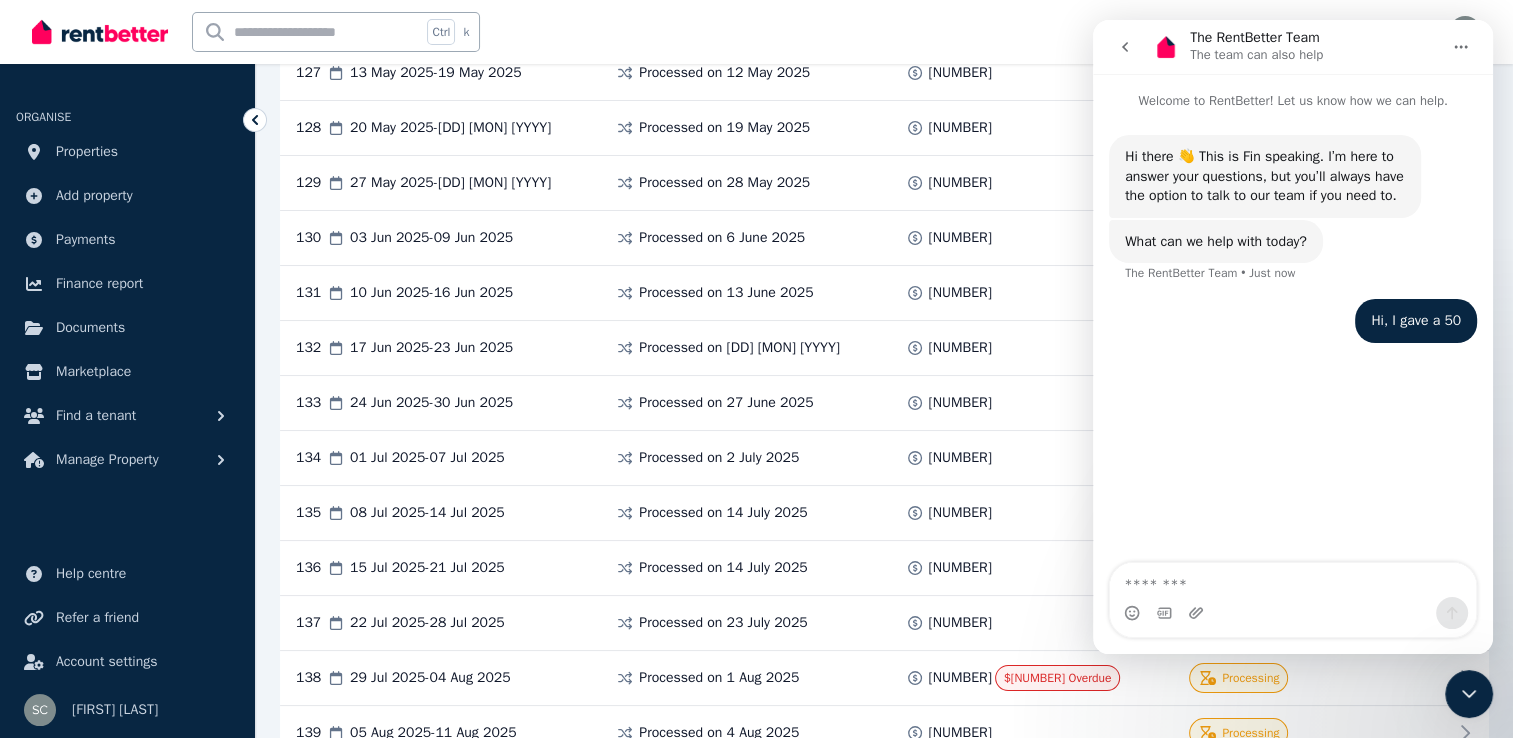 type on "*" 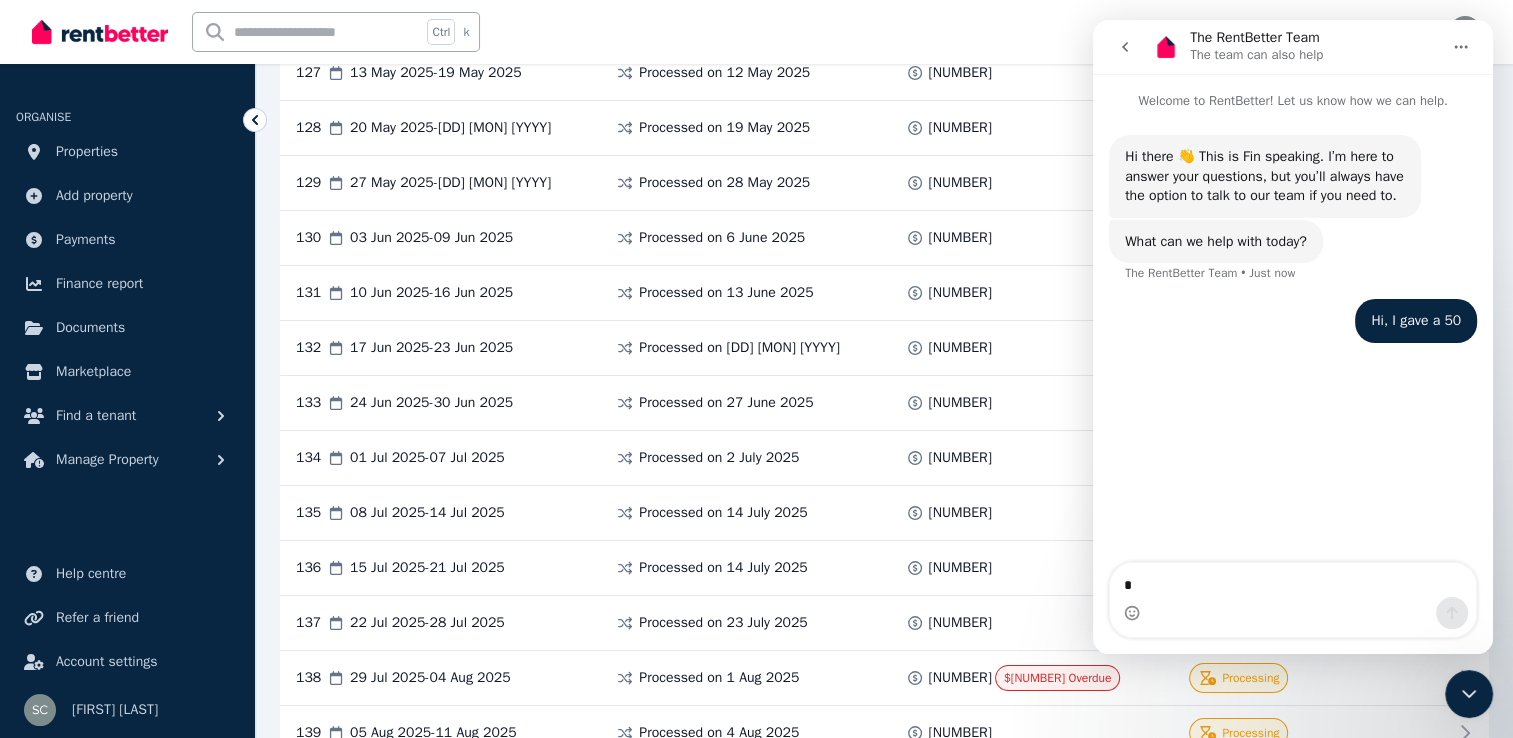 type 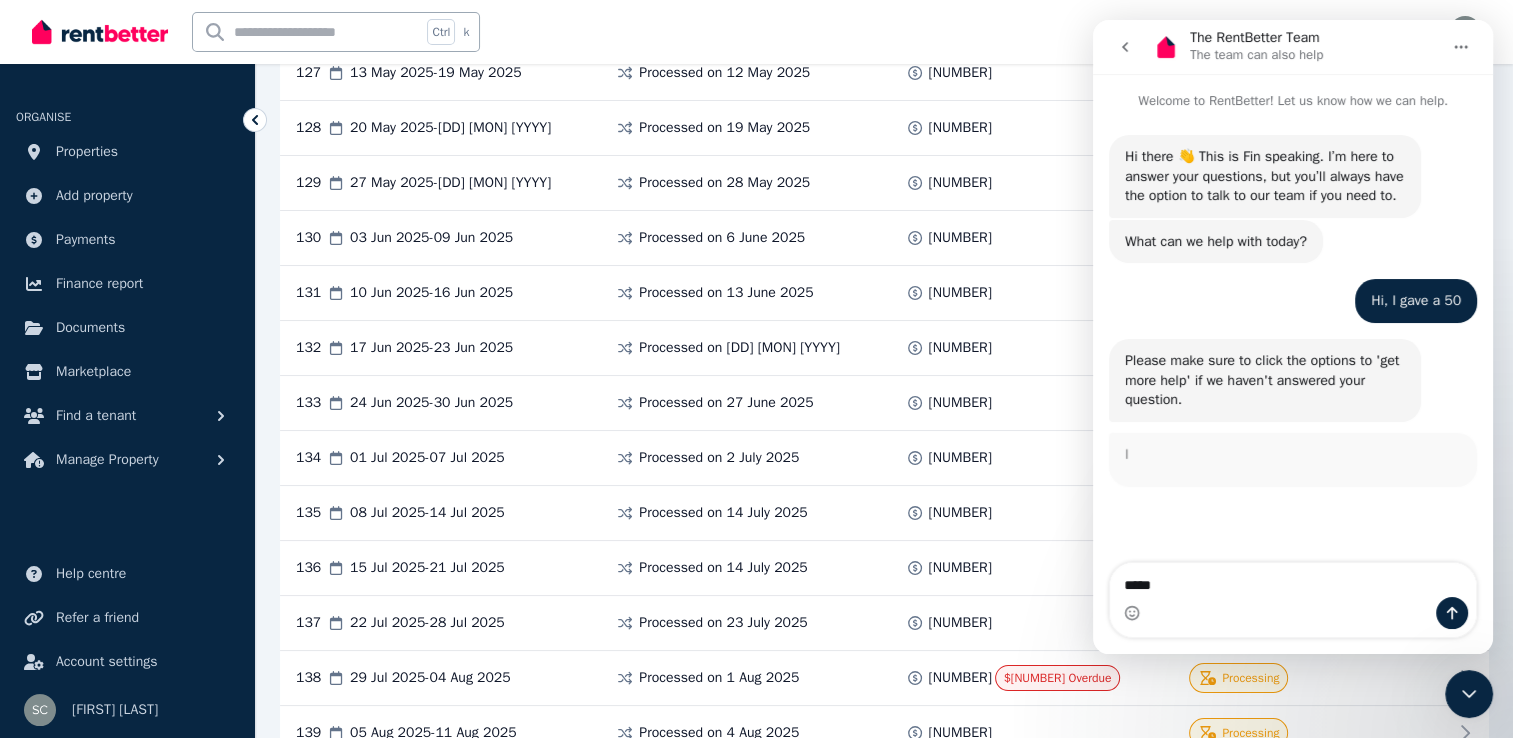 scroll, scrollTop: 2, scrollLeft: 0, axis: vertical 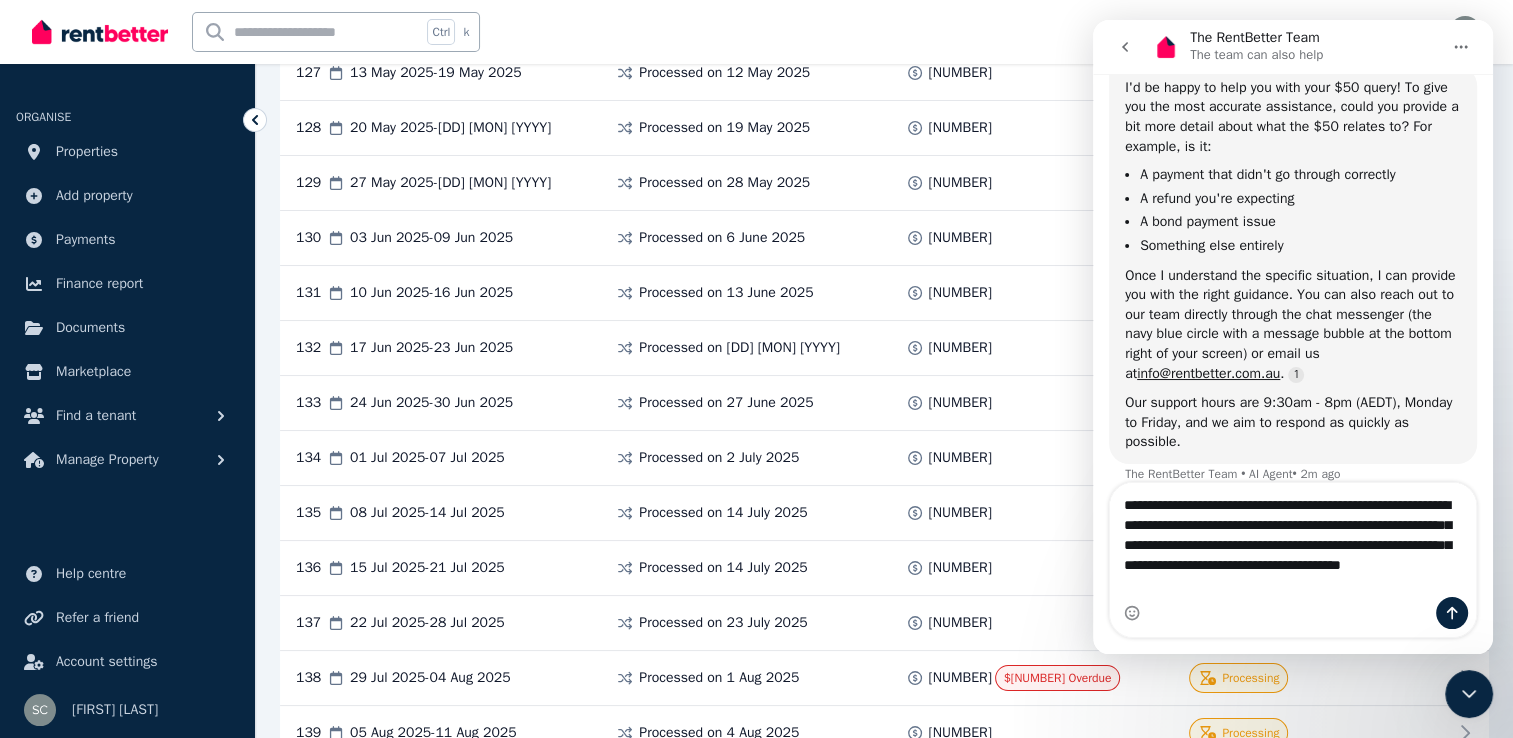 type on "**********" 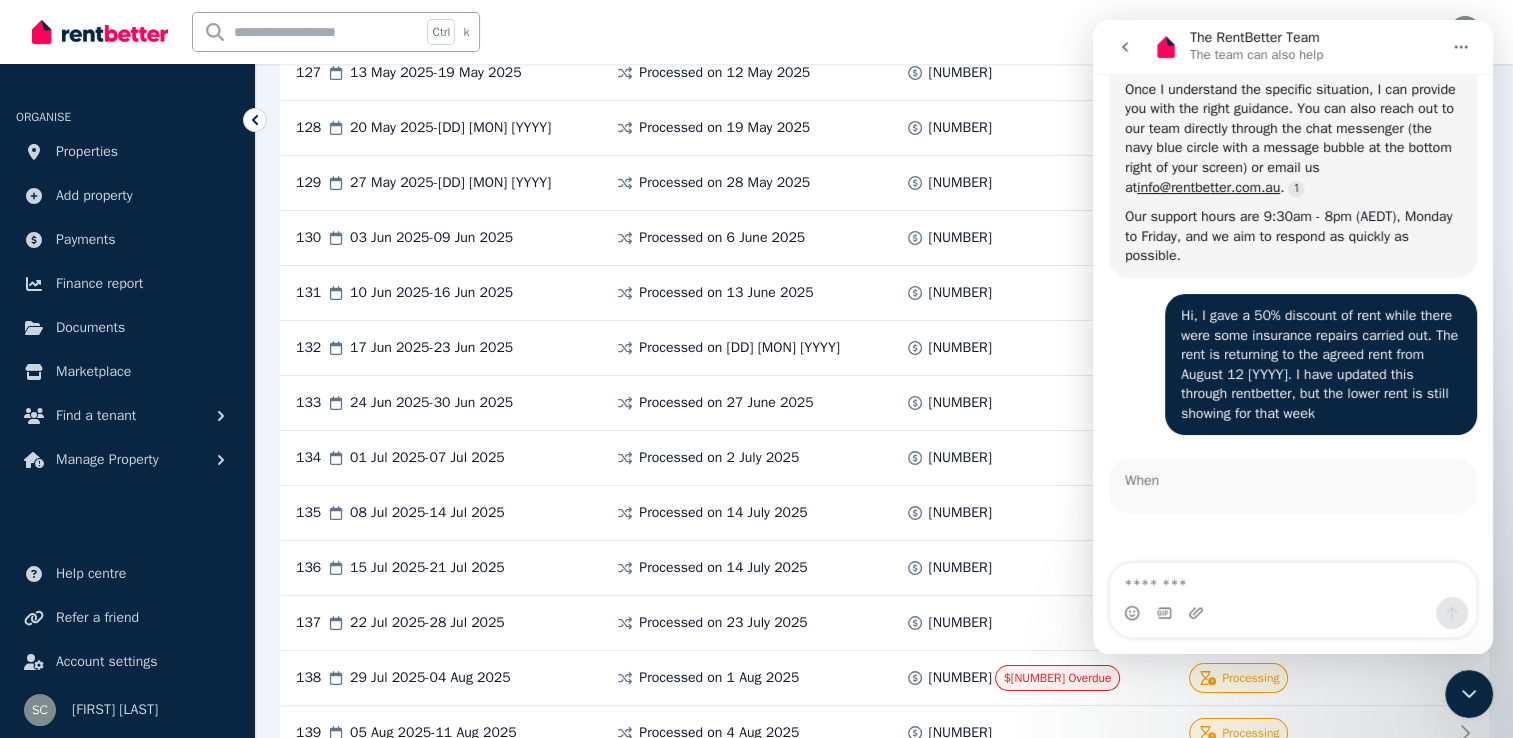 scroll, scrollTop: 547, scrollLeft: 0, axis: vertical 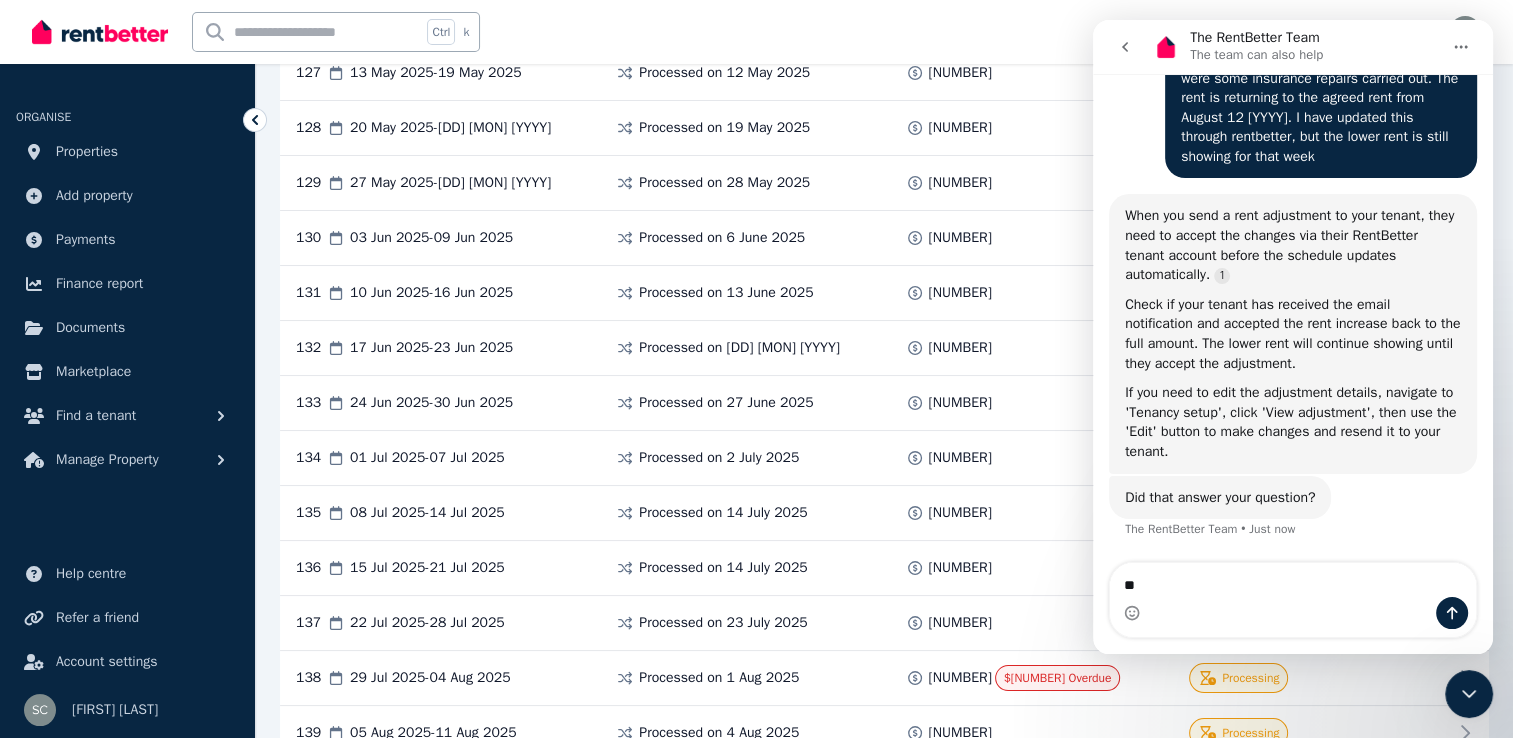 type on "***" 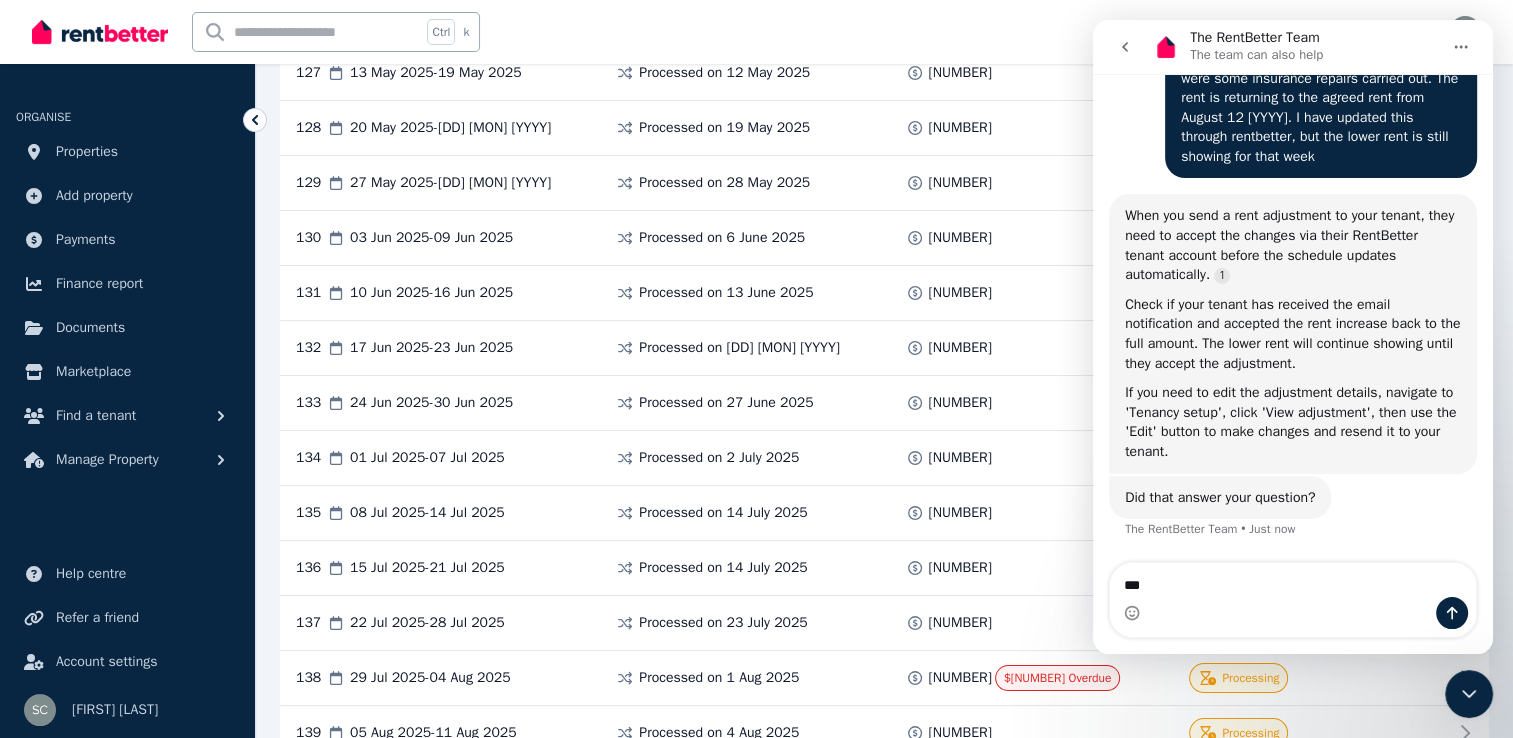 type 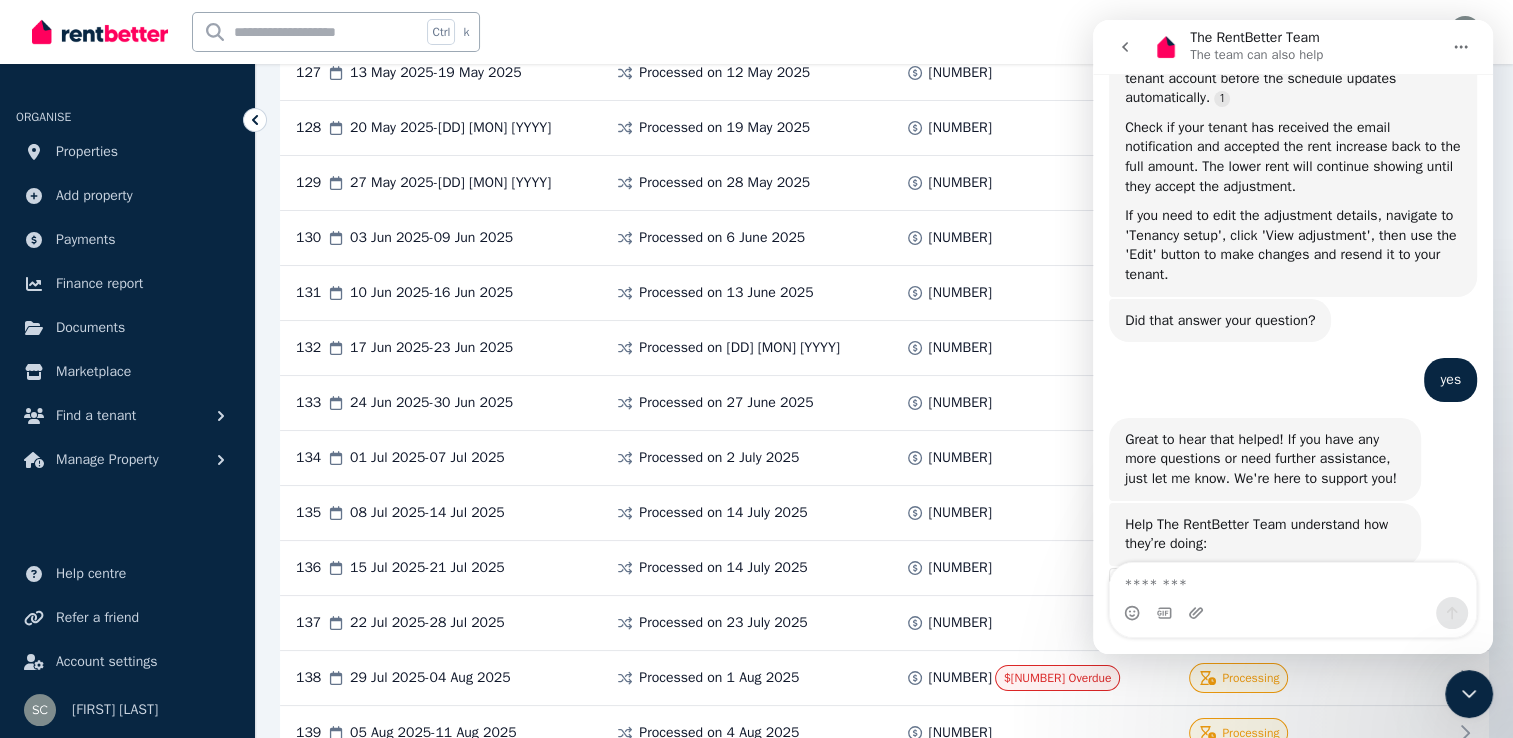 scroll, scrollTop: 1141, scrollLeft: 0, axis: vertical 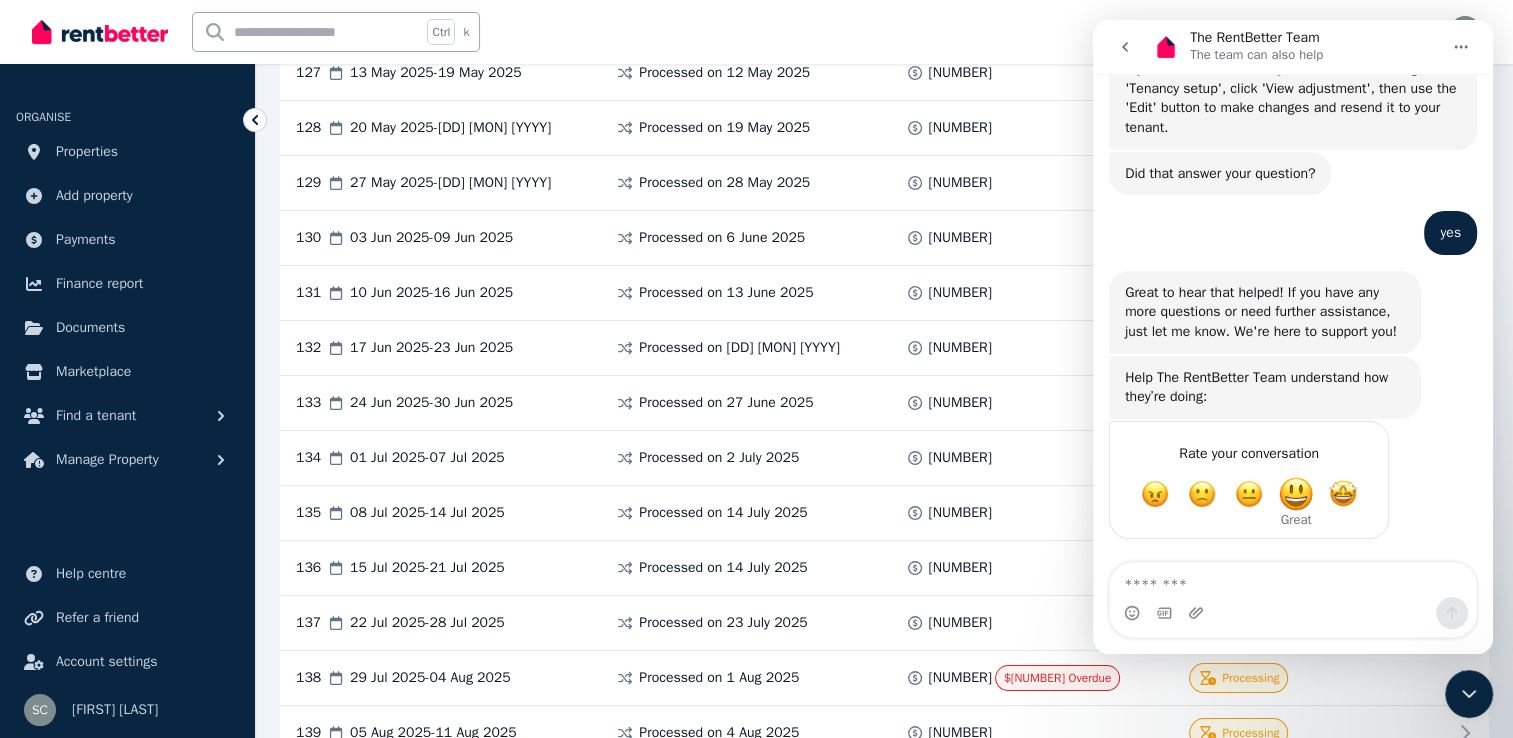 click at bounding box center [1296, 494] 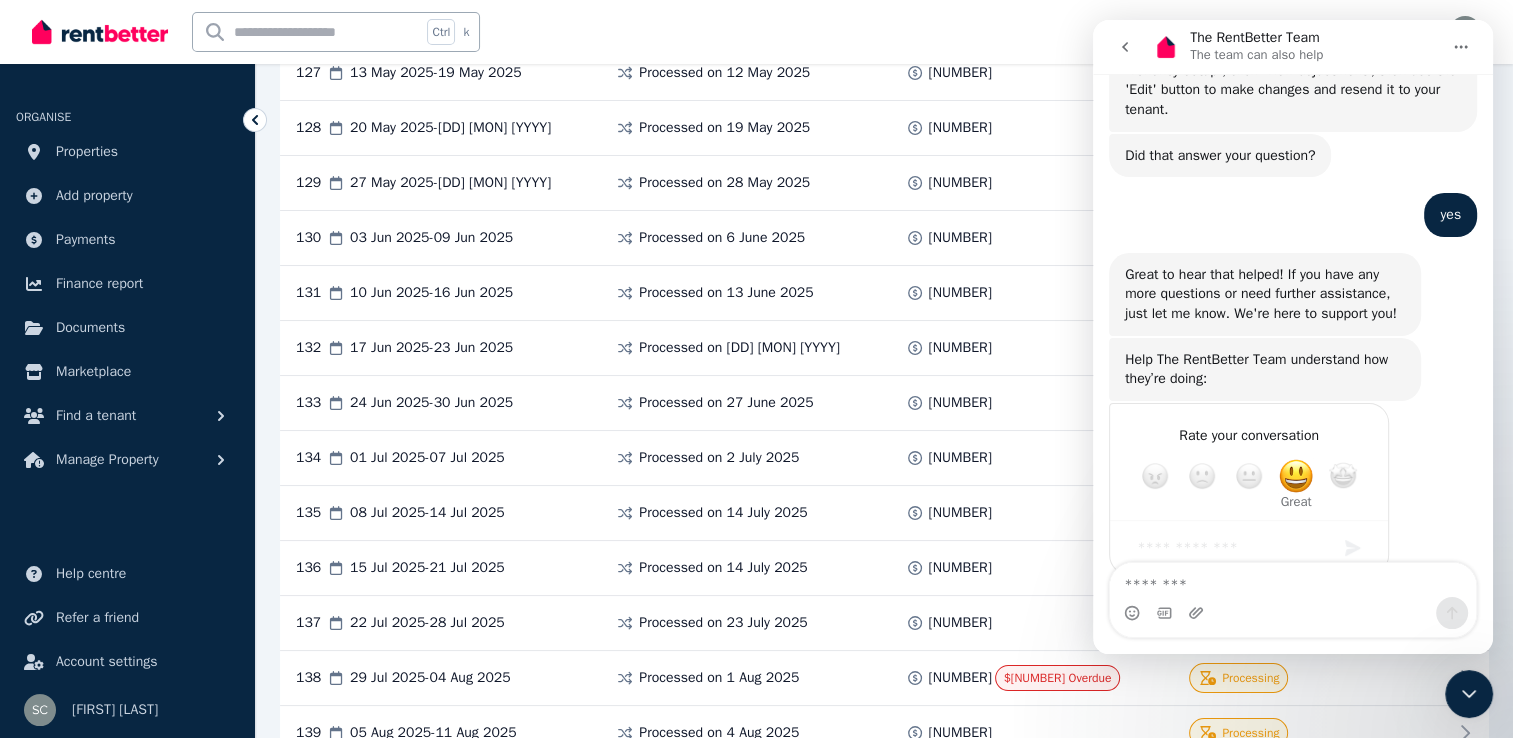 scroll, scrollTop: 1195, scrollLeft: 0, axis: vertical 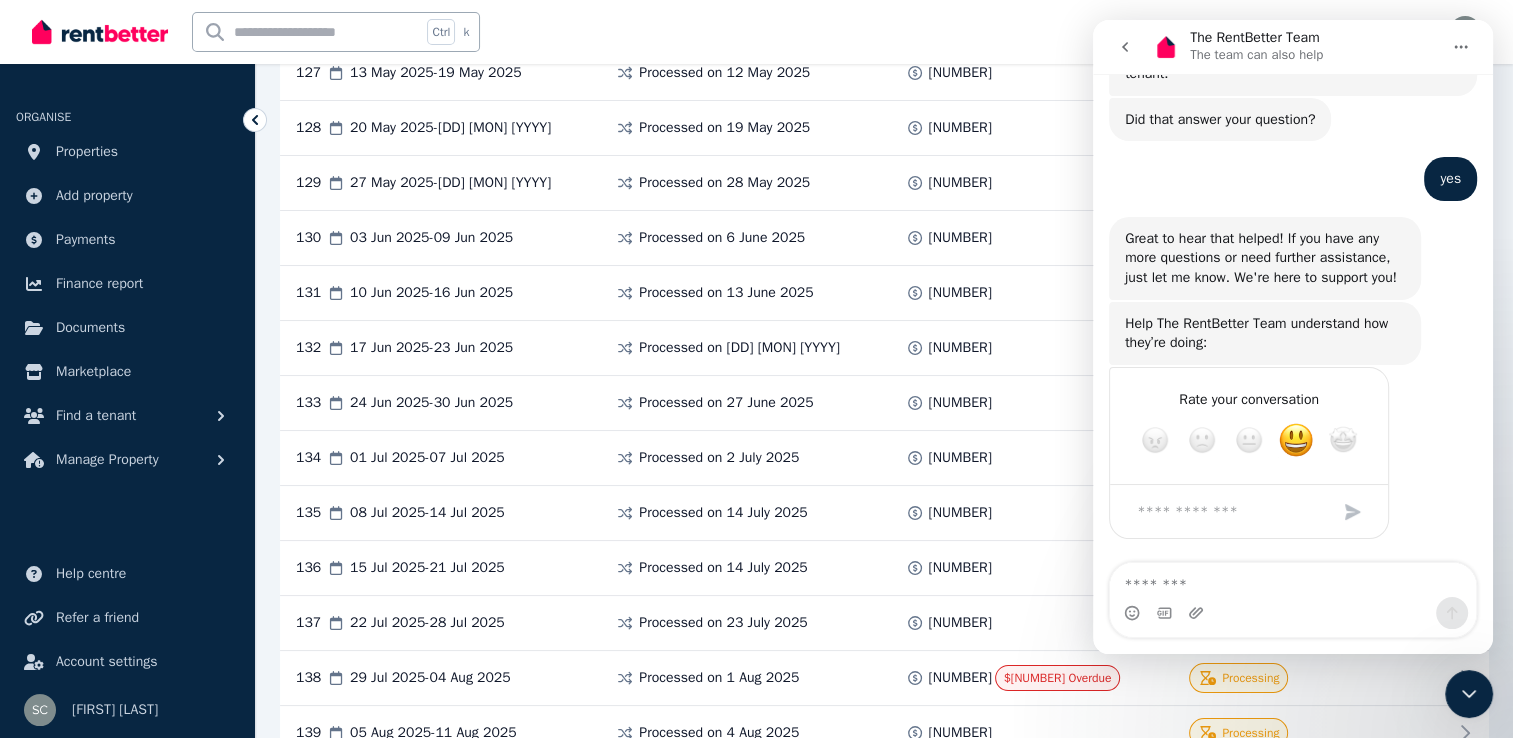 click on "Ctrl k Inbox" at bounding box center [722, 32] 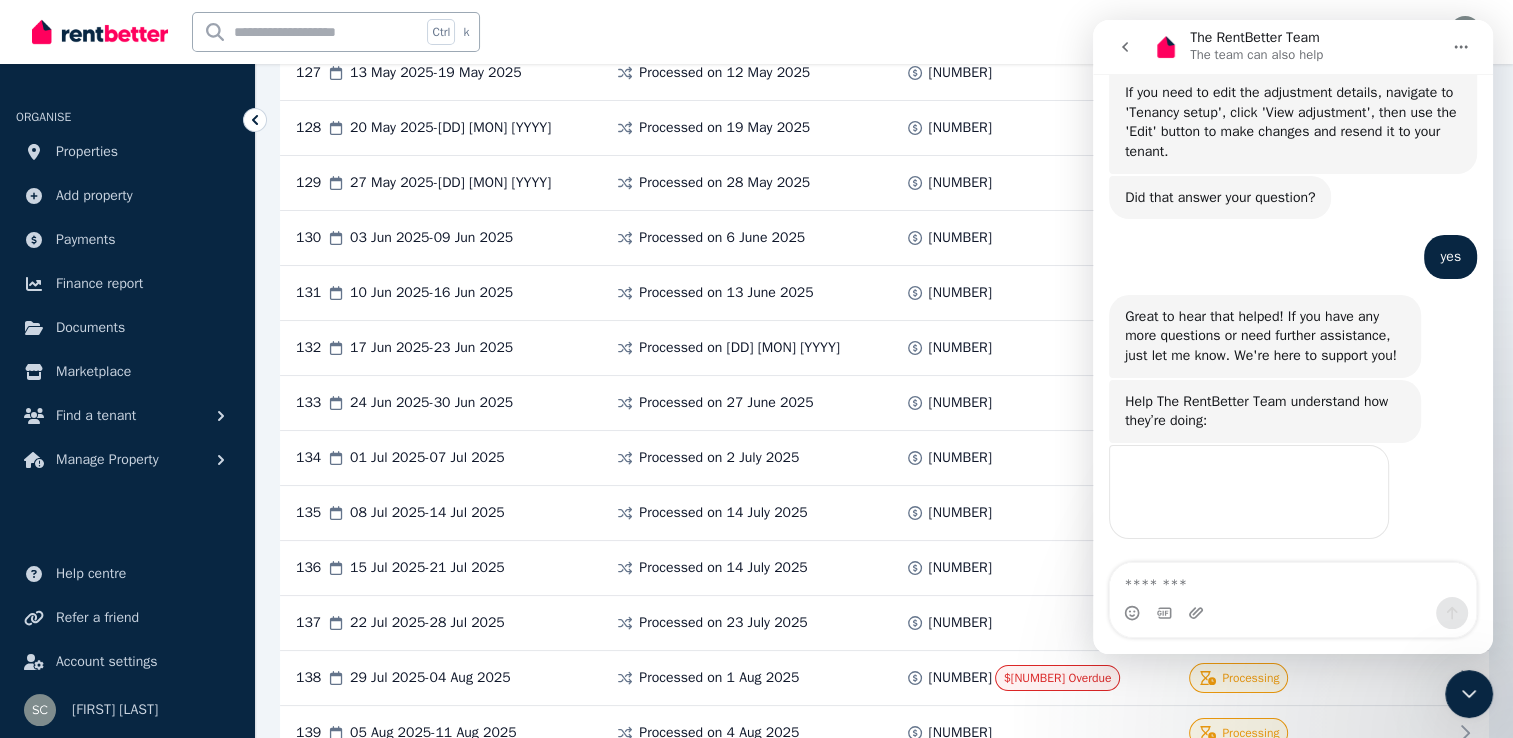 scroll, scrollTop: 1117, scrollLeft: 0, axis: vertical 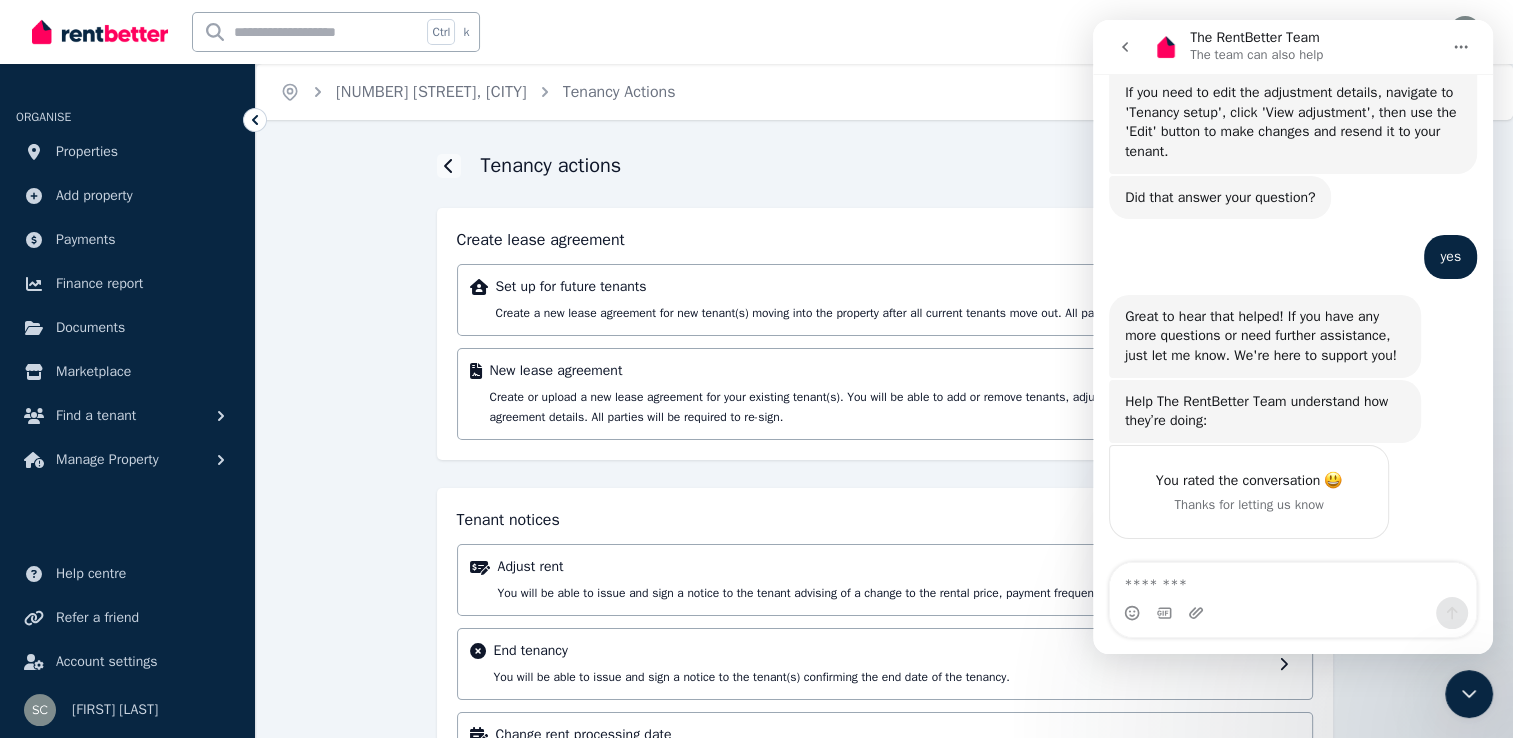 click 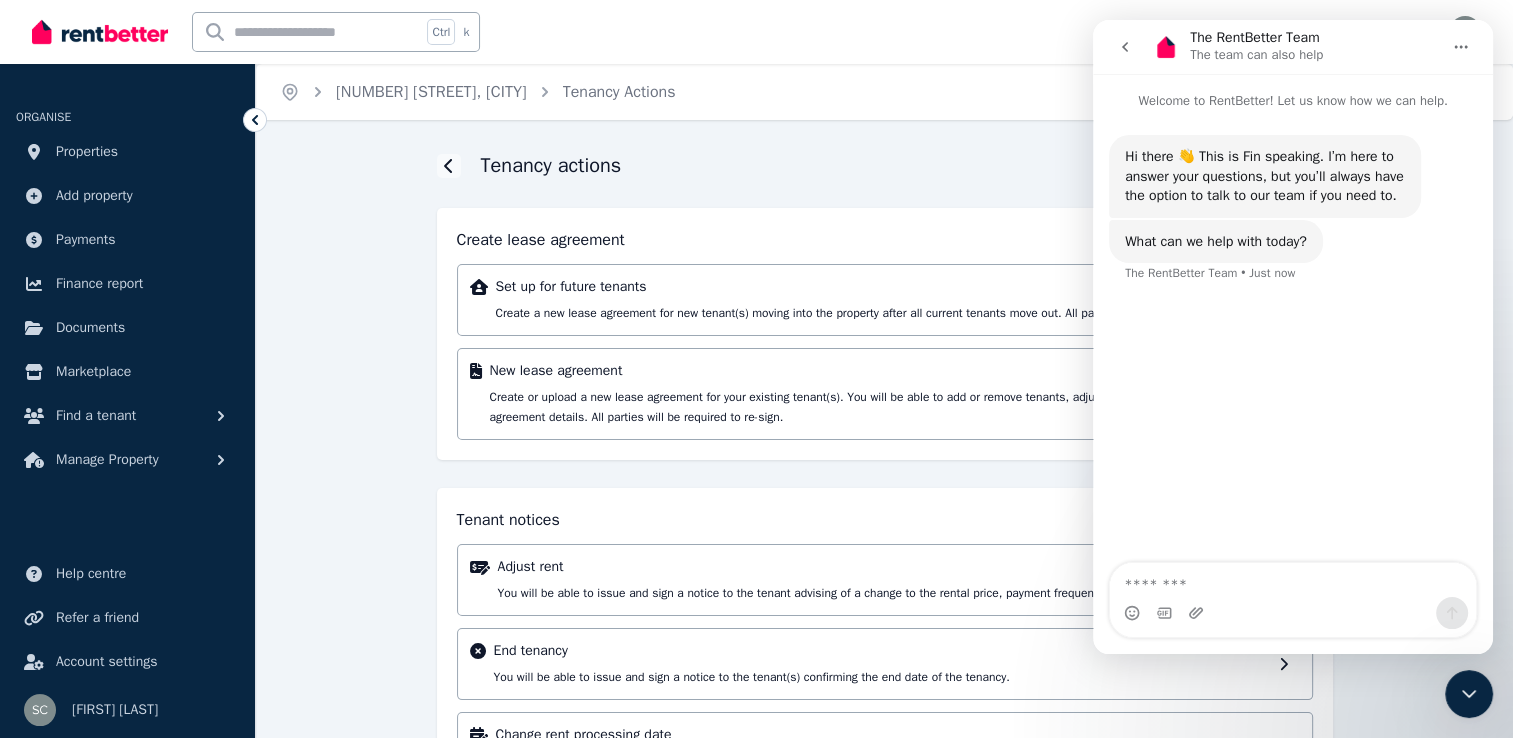 click 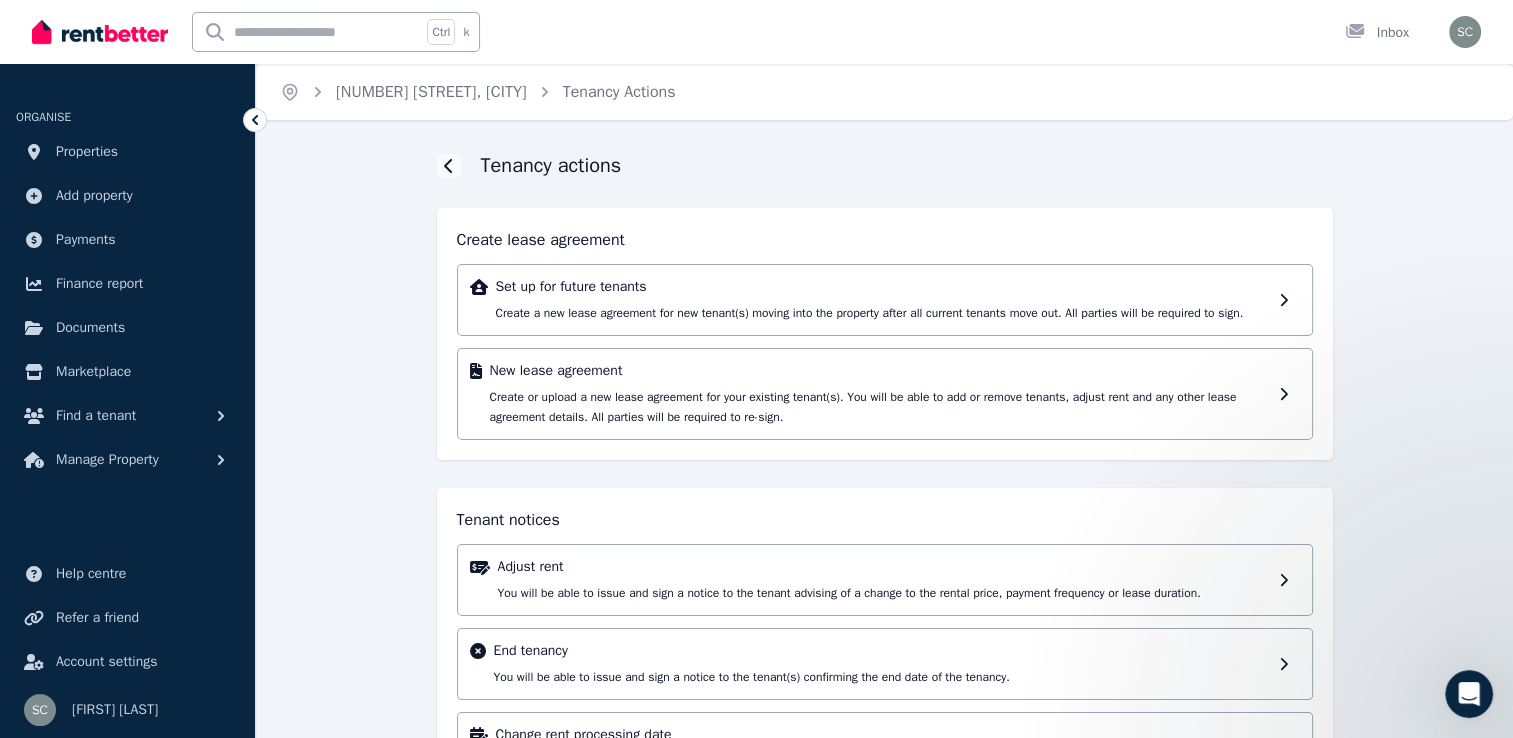 scroll, scrollTop: 0, scrollLeft: 0, axis: both 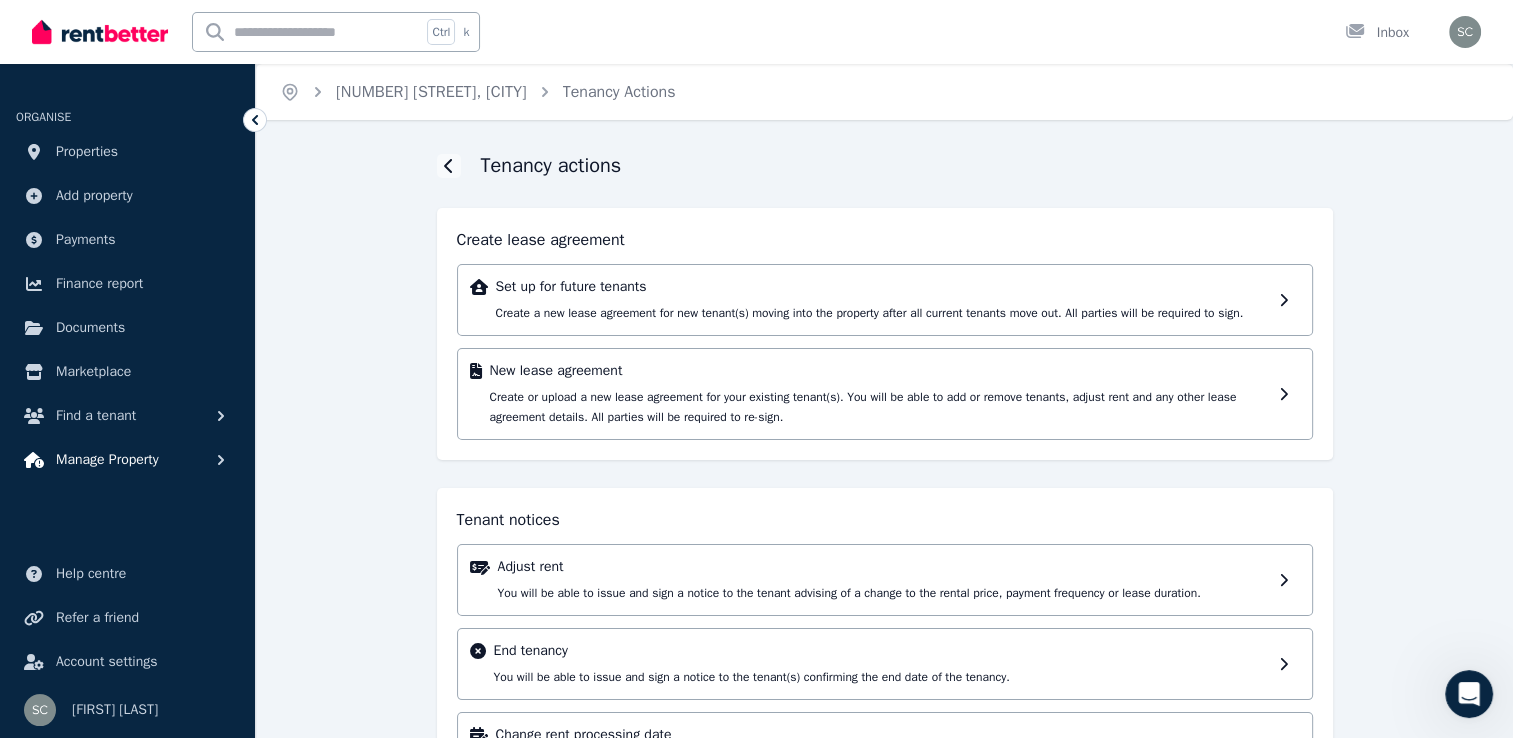 click on "Manage Property" at bounding box center [107, 460] 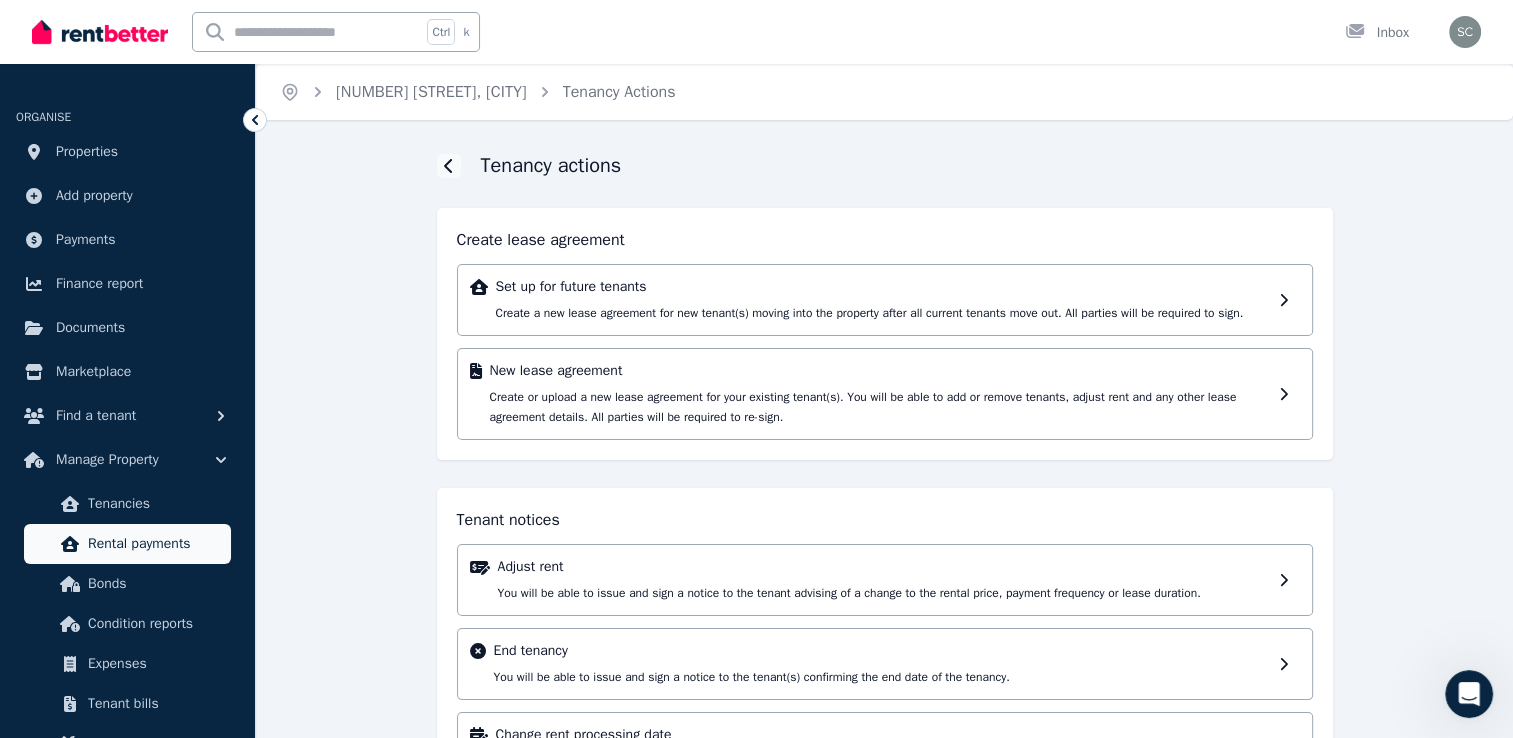 click on "Rental payments" at bounding box center [155, 544] 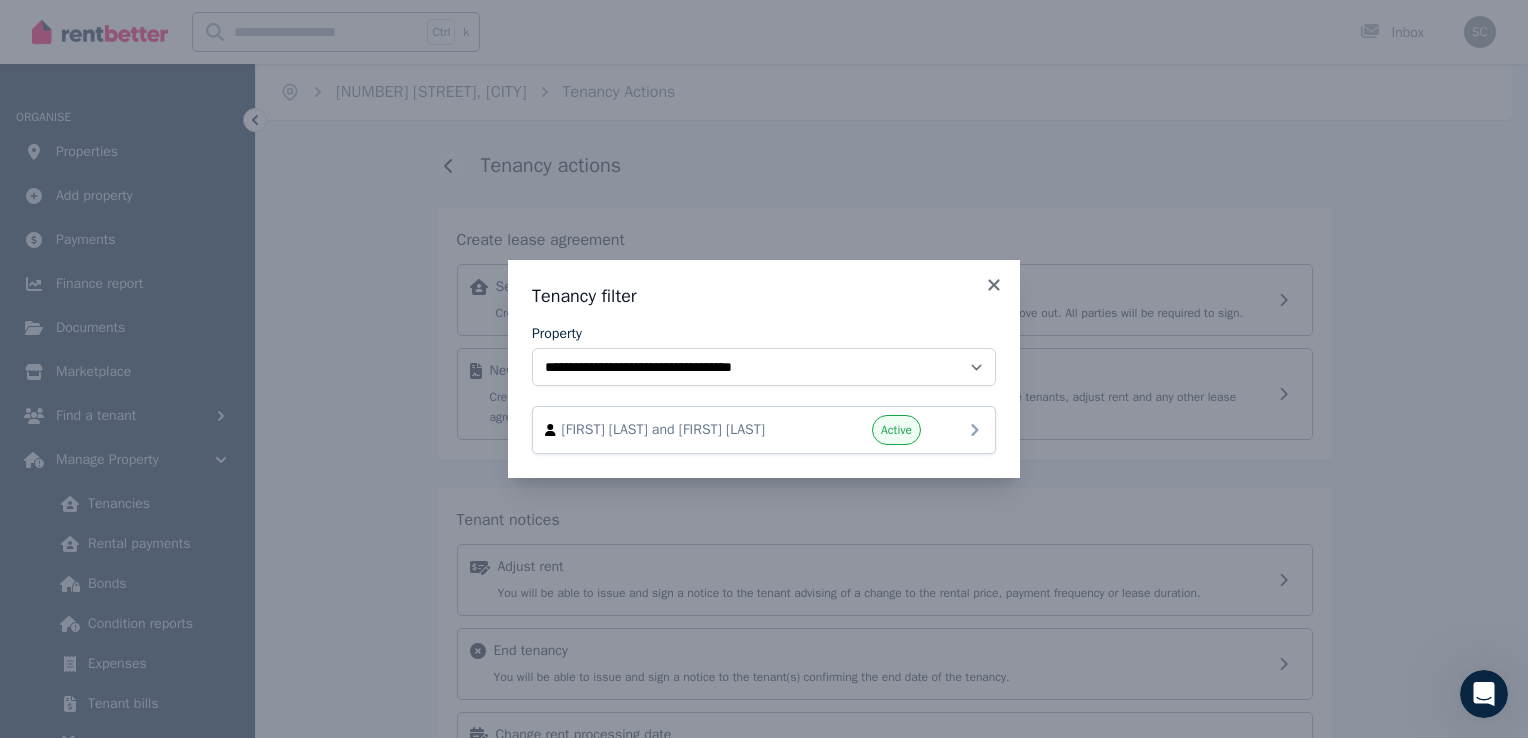 click on "Active" at bounding box center (896, 430) 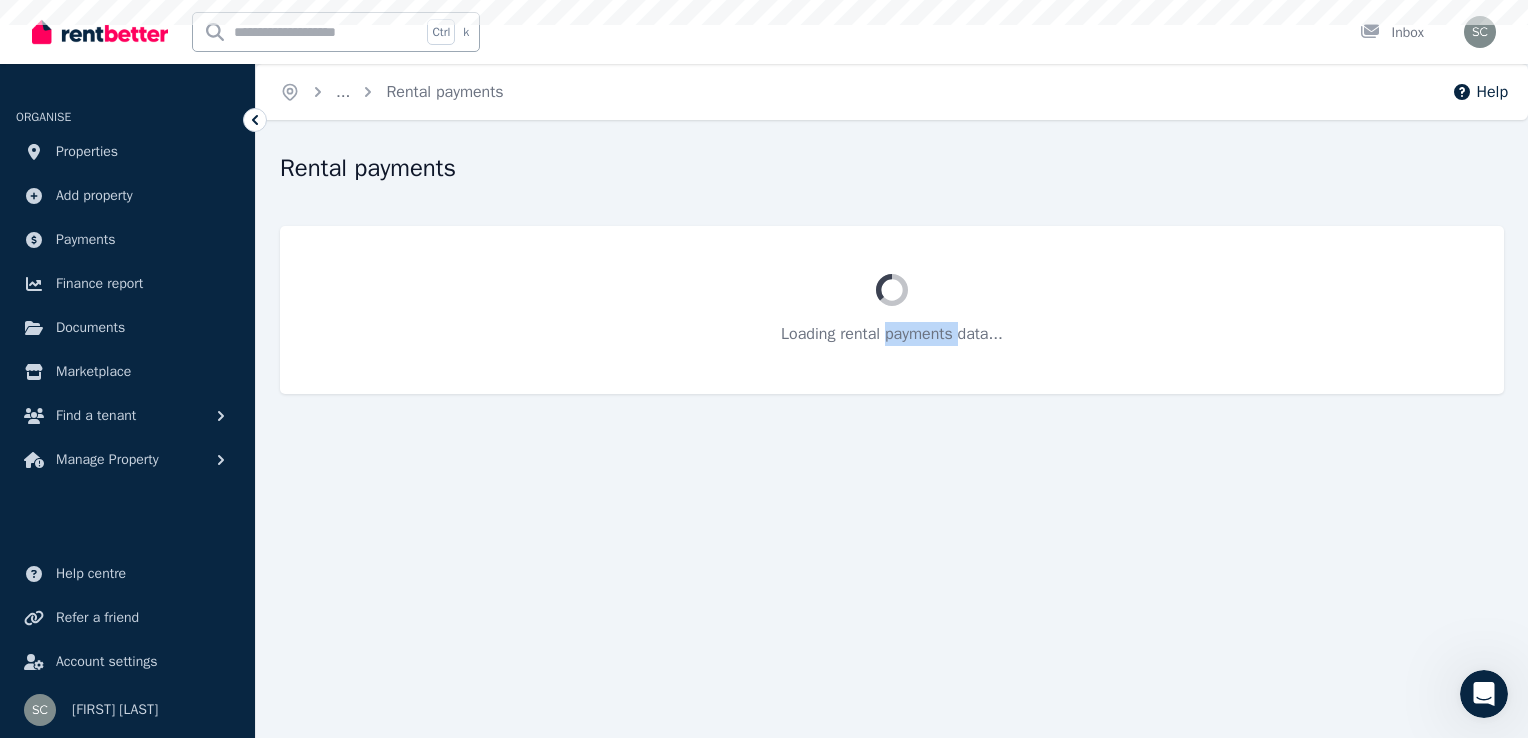 click on "Rental payments Loading rental payments data..." at bounding box center [892, 291] 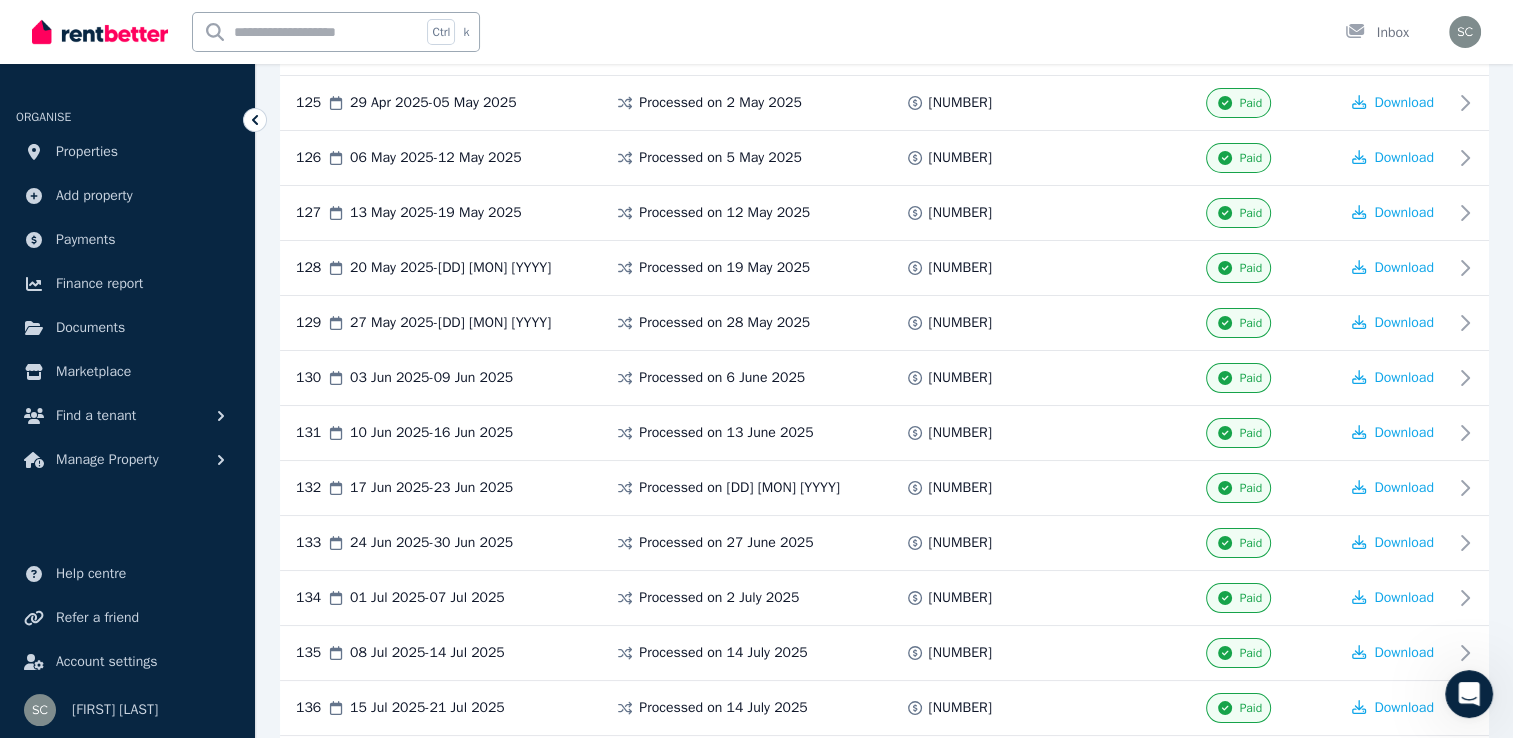 scroll, scrollTop: 7600, scrollLeft: 0, axis: vertical 